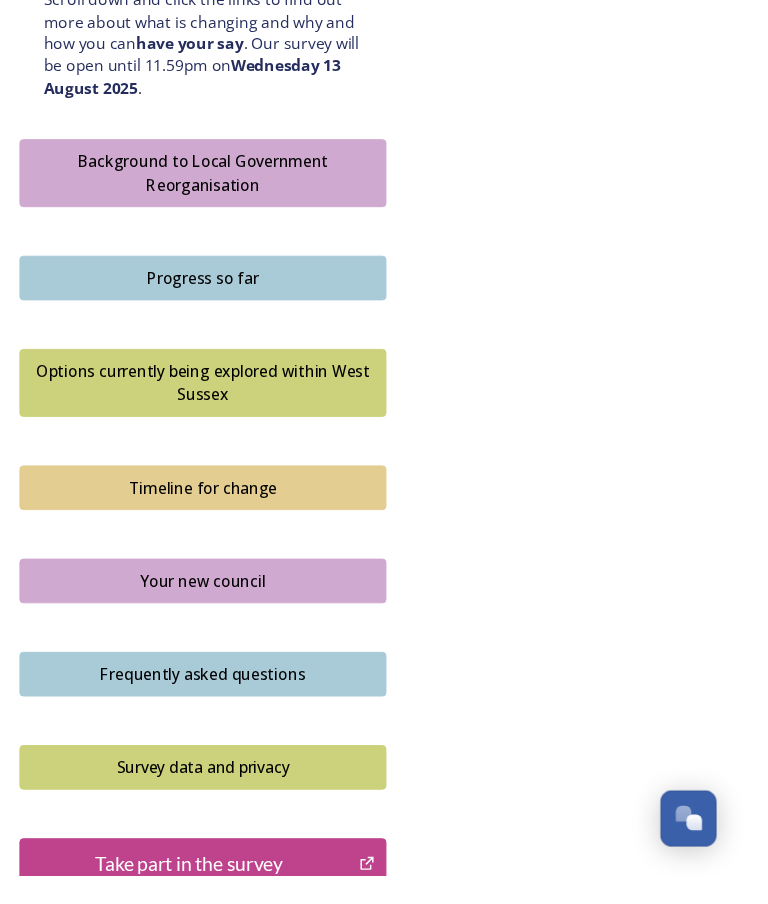 scroll, scrollTop: 1154, scrollLeft: 0, axis: vertical 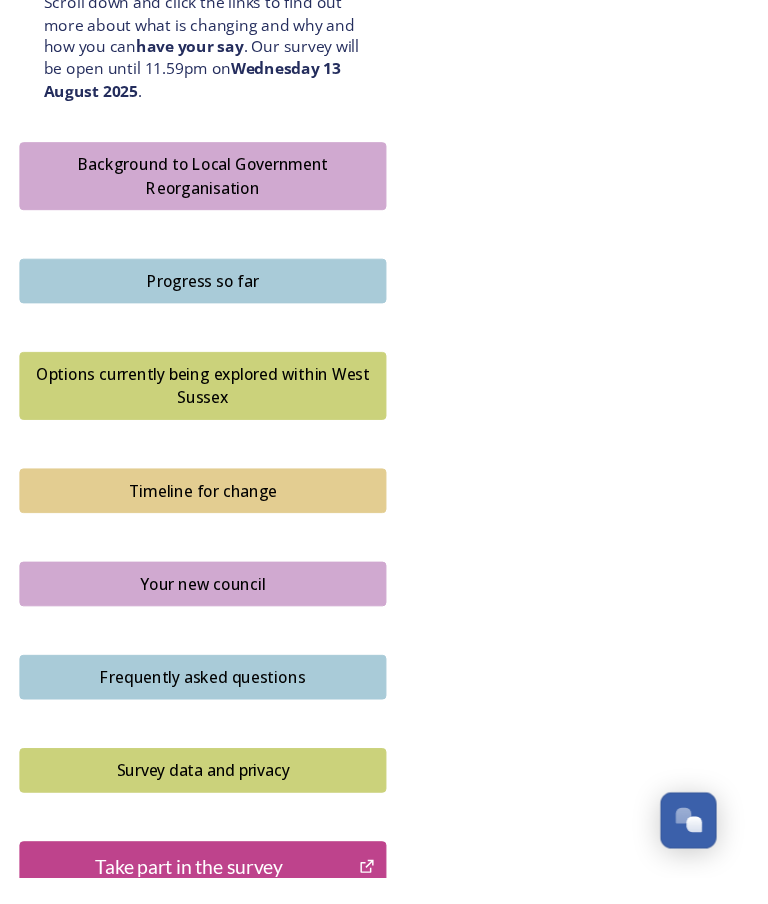 click on "Take part in the survey" at bounding box center [195, 892] 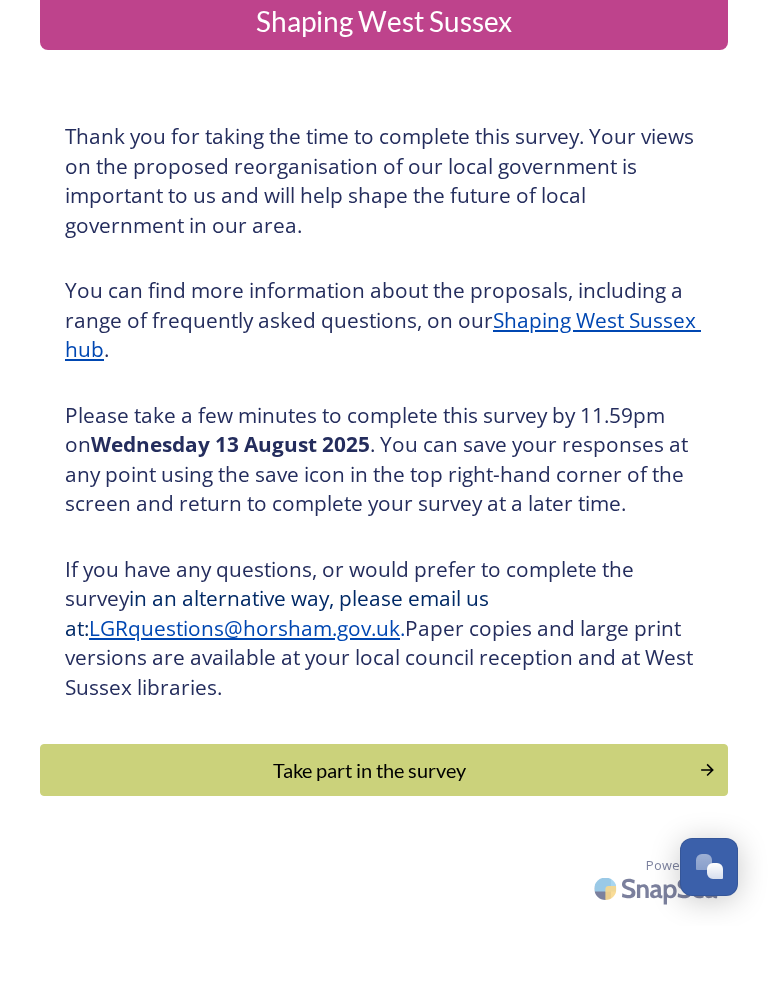 scroll, scrollTop: 20, scrollLeft: 0, axis: vertical 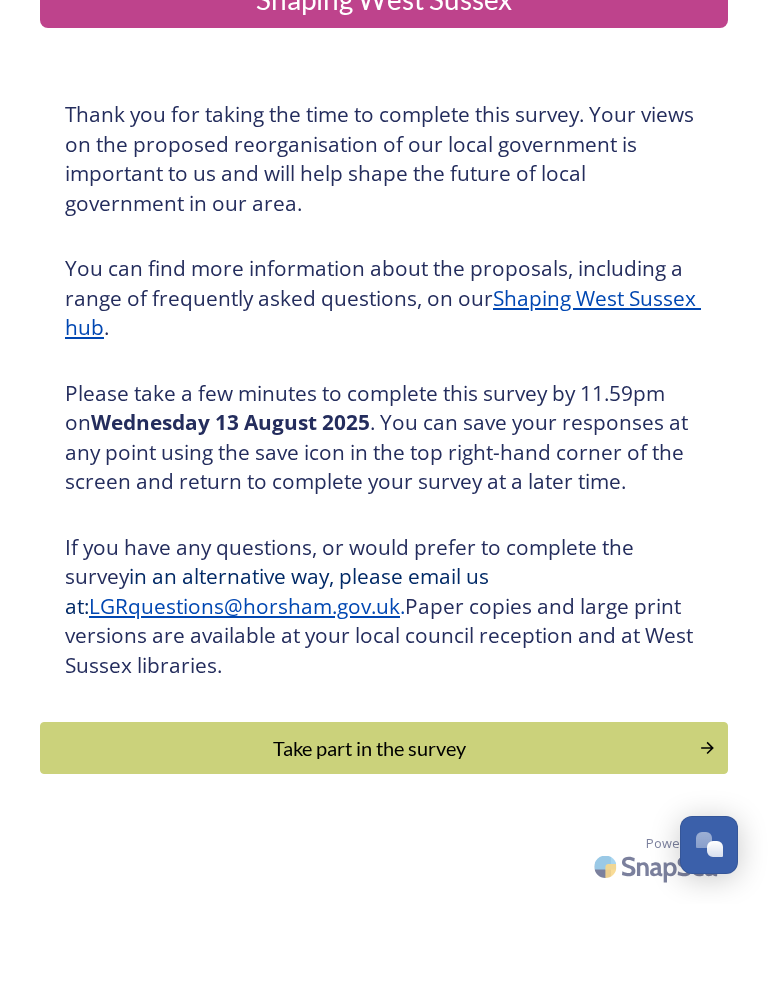 click on "Take part in the survey" at bounding box center (369, 848) 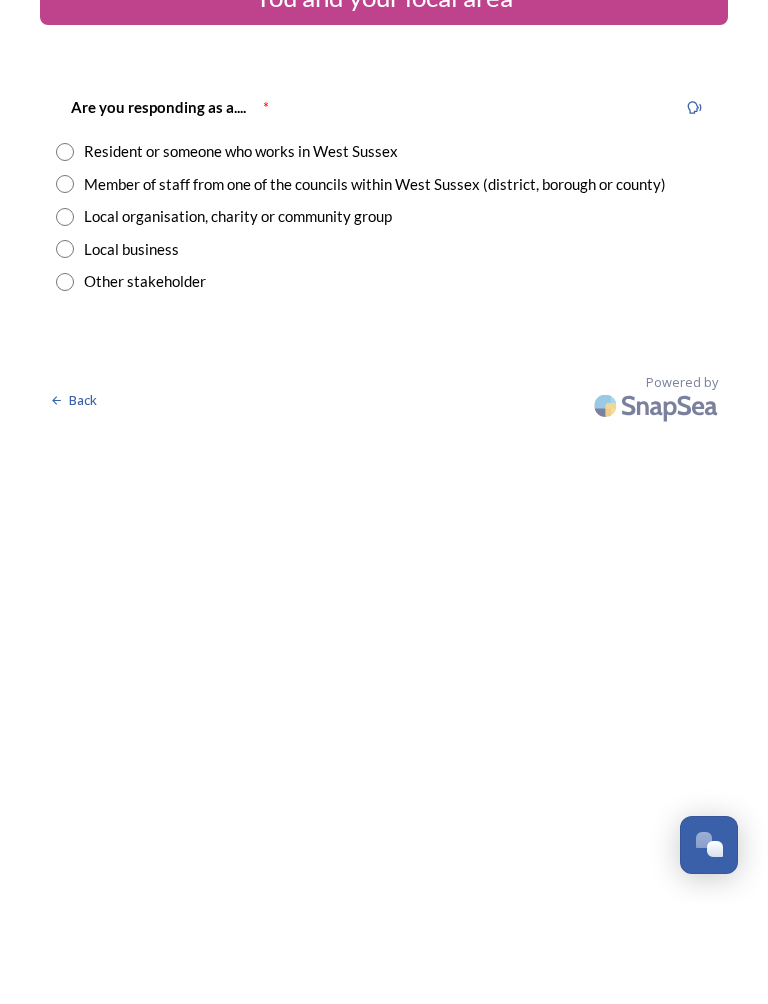 scroll, scrollTop: 0, scrollLeft: 0, axis: both 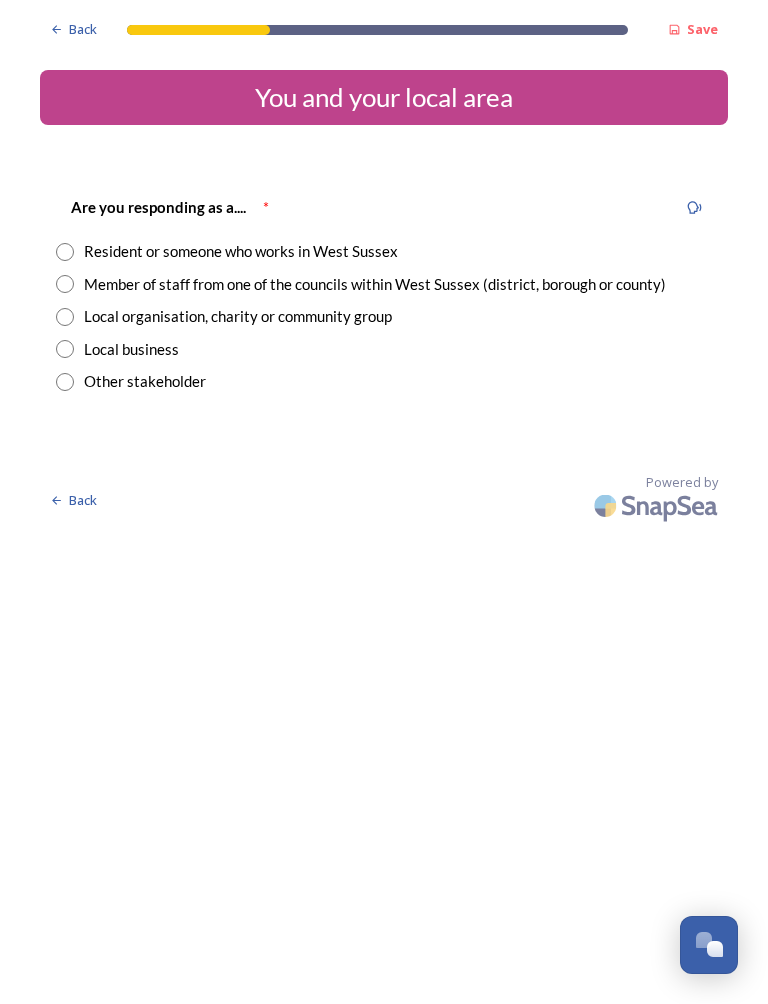 click on "Resident or someone who works in West Sussex" at bounding box center (384, 251) 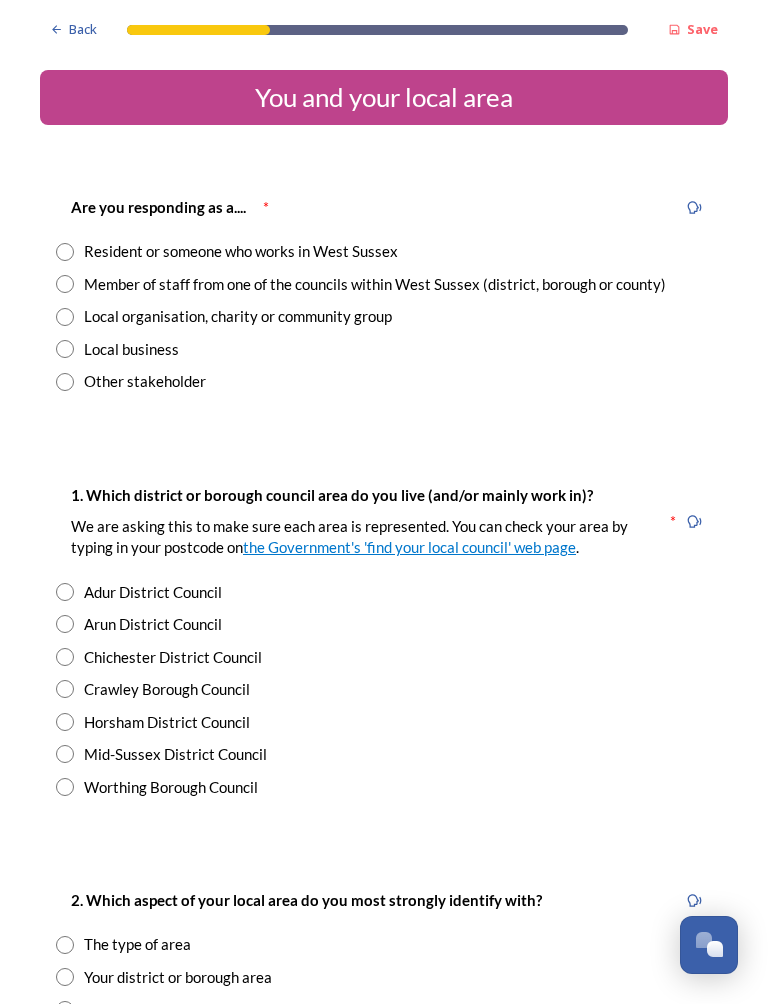 radio on "true" 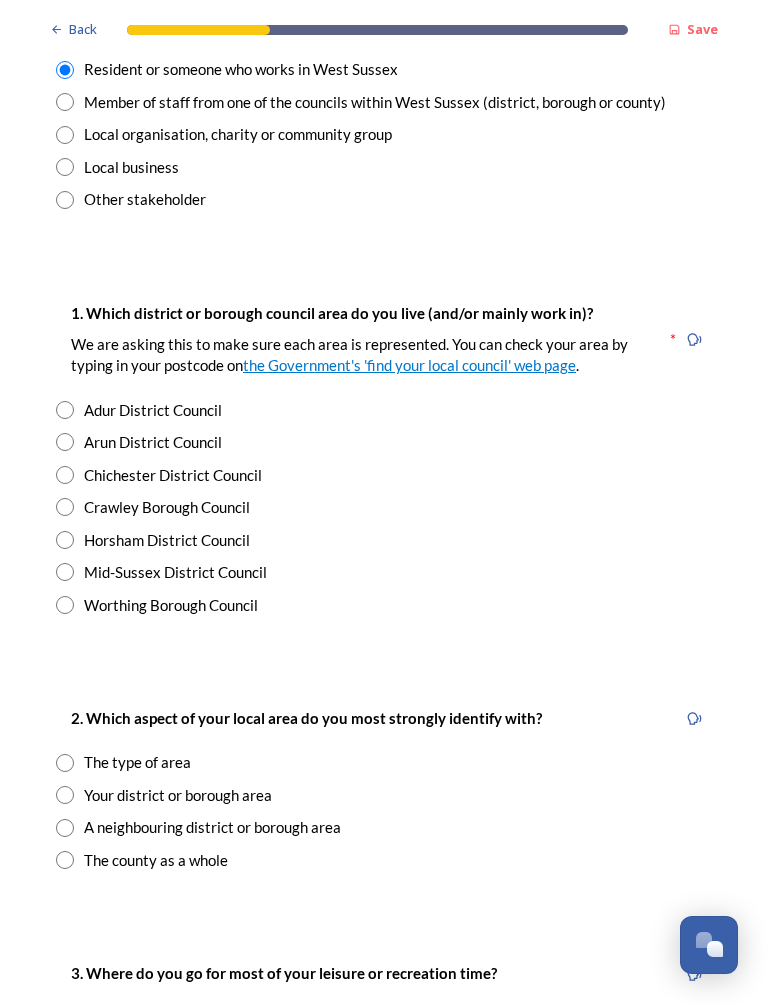 scroll, scrollTop: 191, scrollLeft: 0, axis: vertical 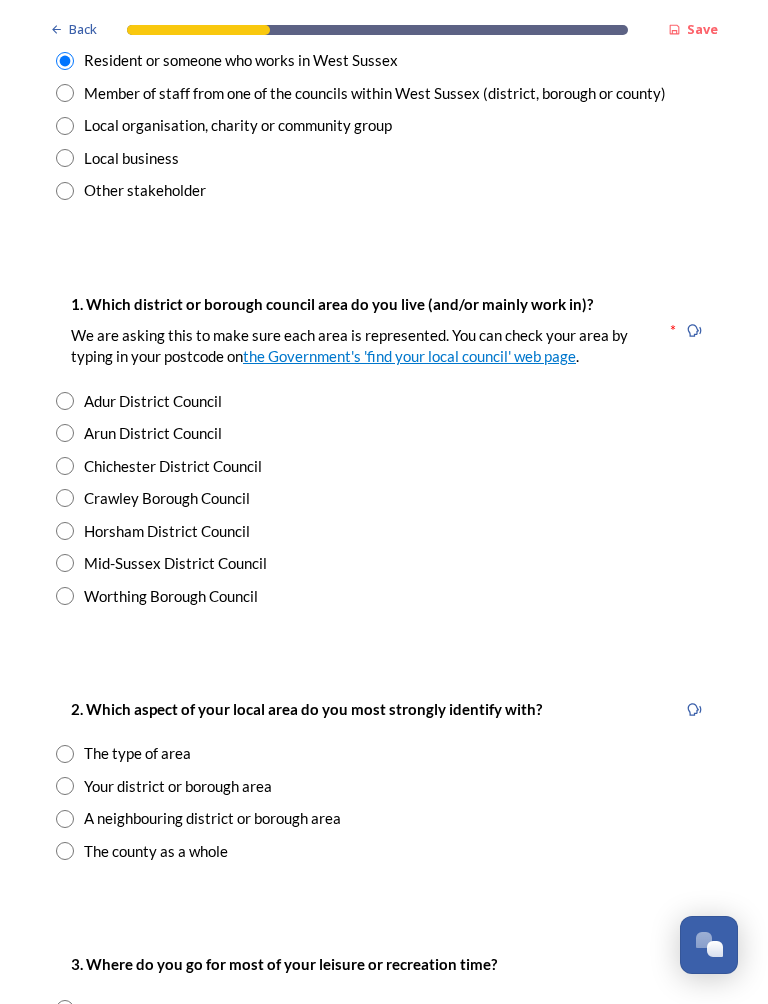 click at bounding box center (65, 531) 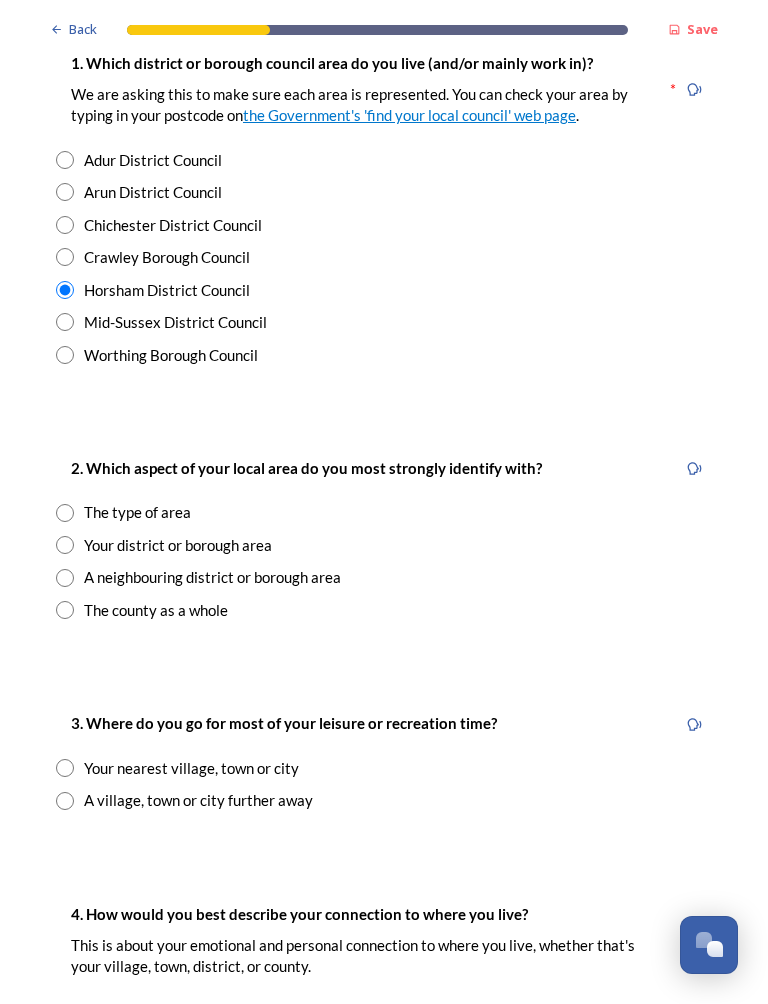 scroll, scrollTop: 457, scrollLeft: 0, axis: vertical 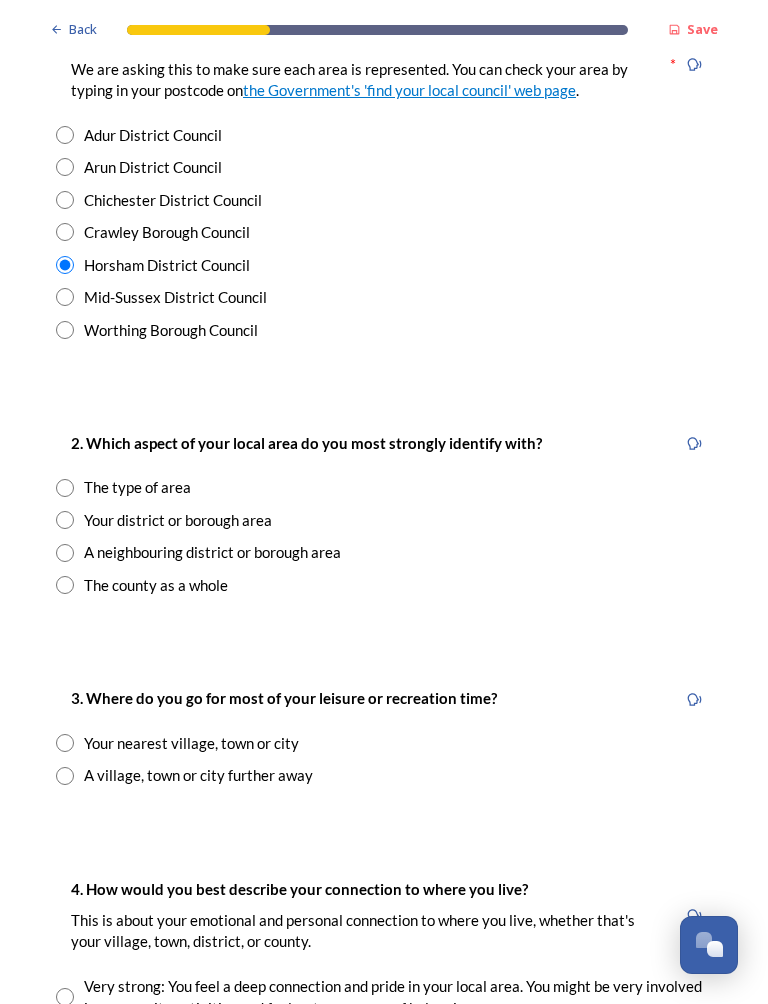 click on "Your district or borough area" at bounding box center (384, 520) 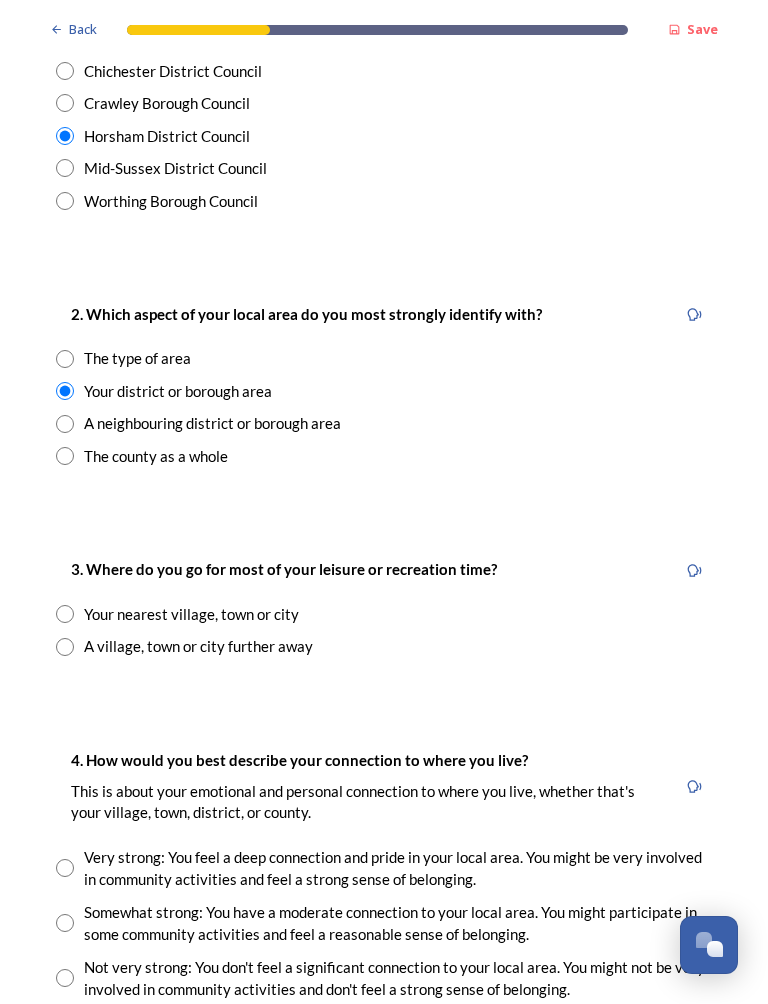 scroll, scrollTop: 593, scrollLeft: 0, axis: vertical 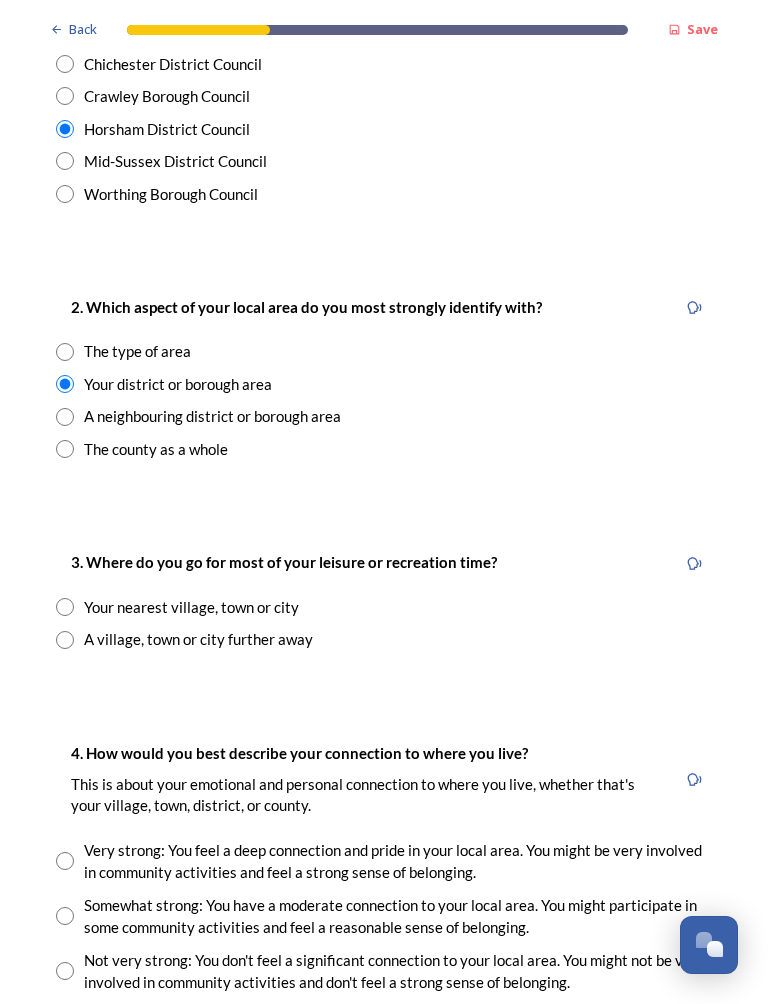 click at bounding box center (65, 607) 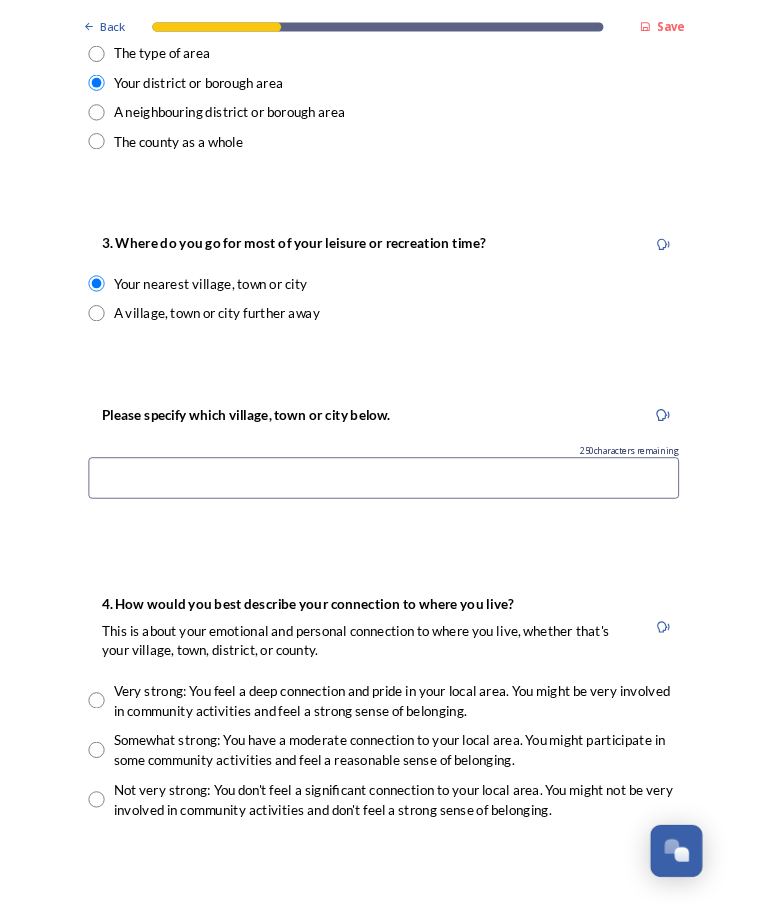scroll, scrollTop: 887, scrollLeft: 0, axis: vertical 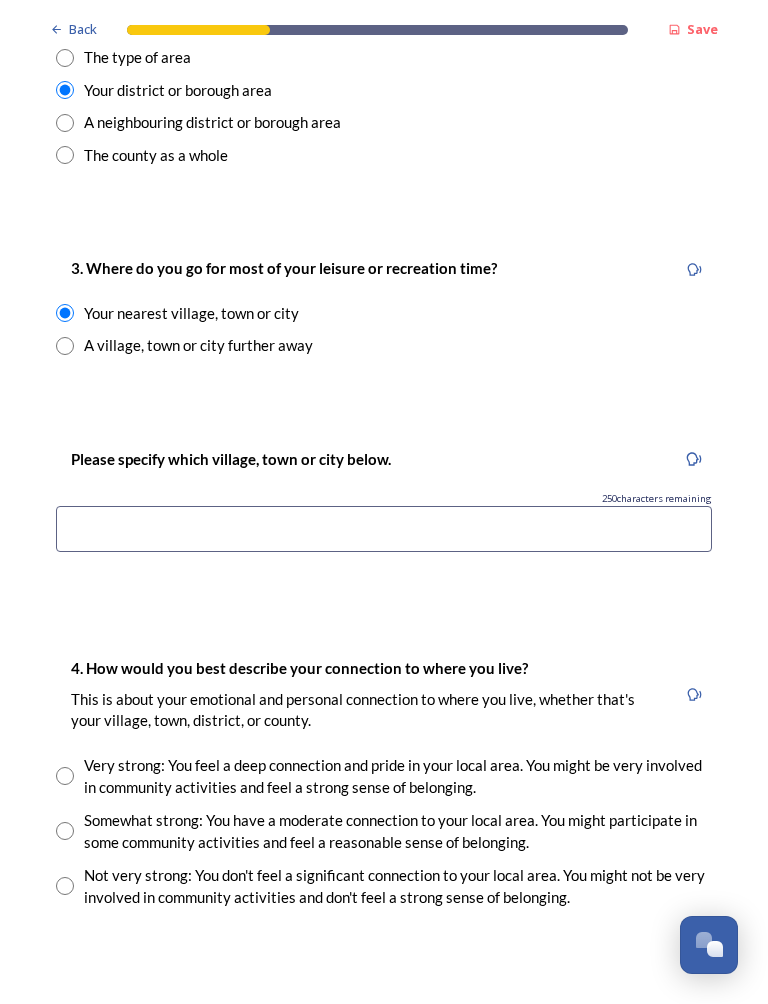 click at bounding box center [384, 529] 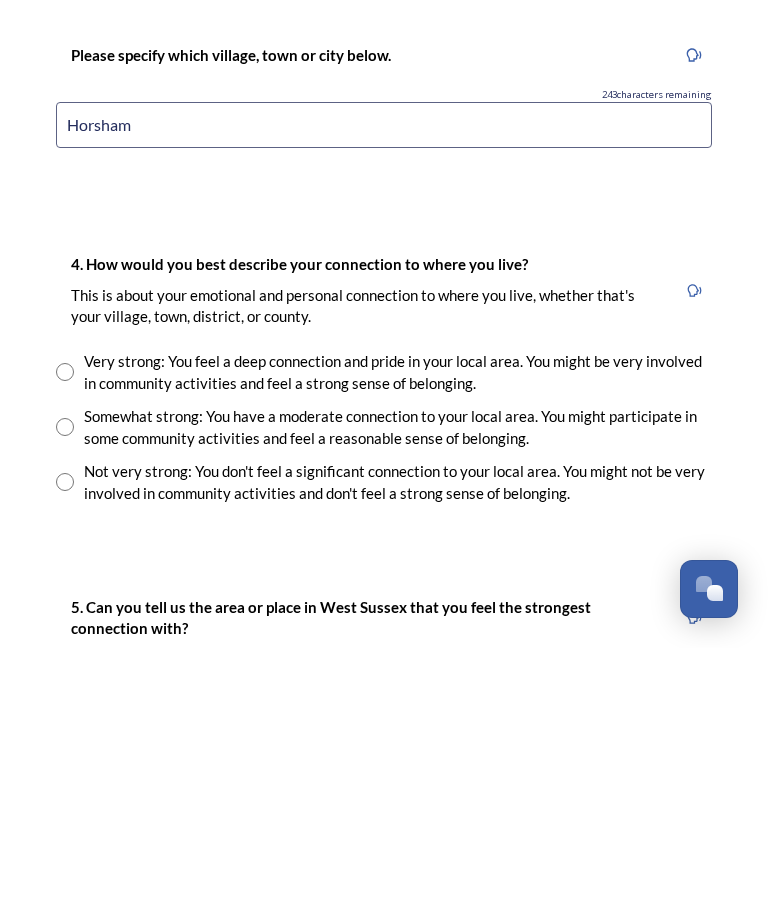 scroll, scrollTop: 1050, scrollLeft: 0, axis: vertical 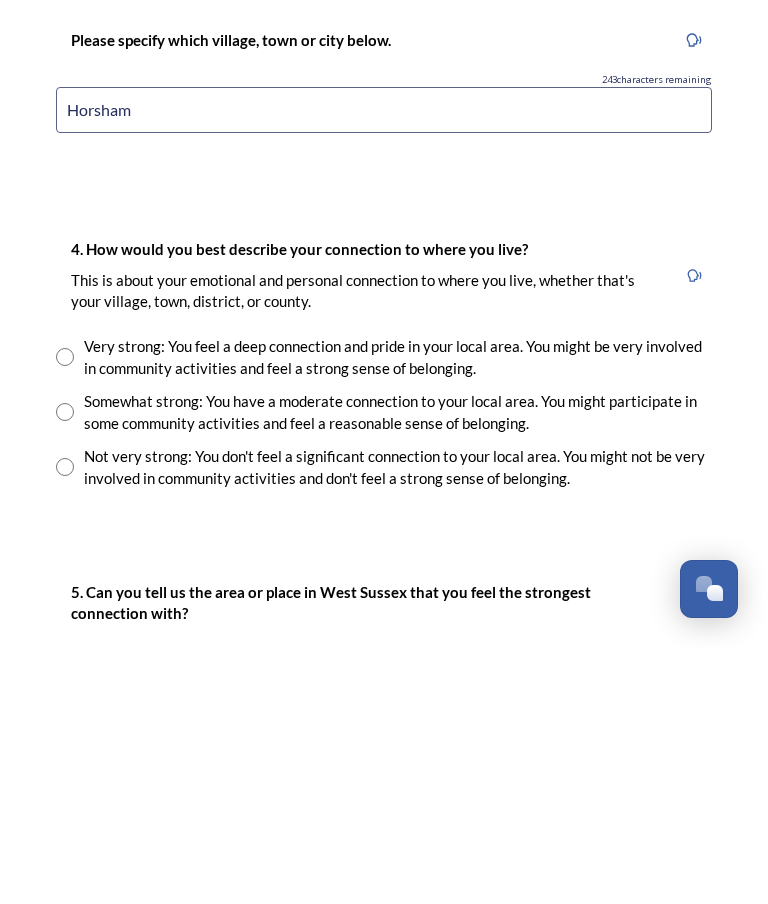 type on "Horsham" 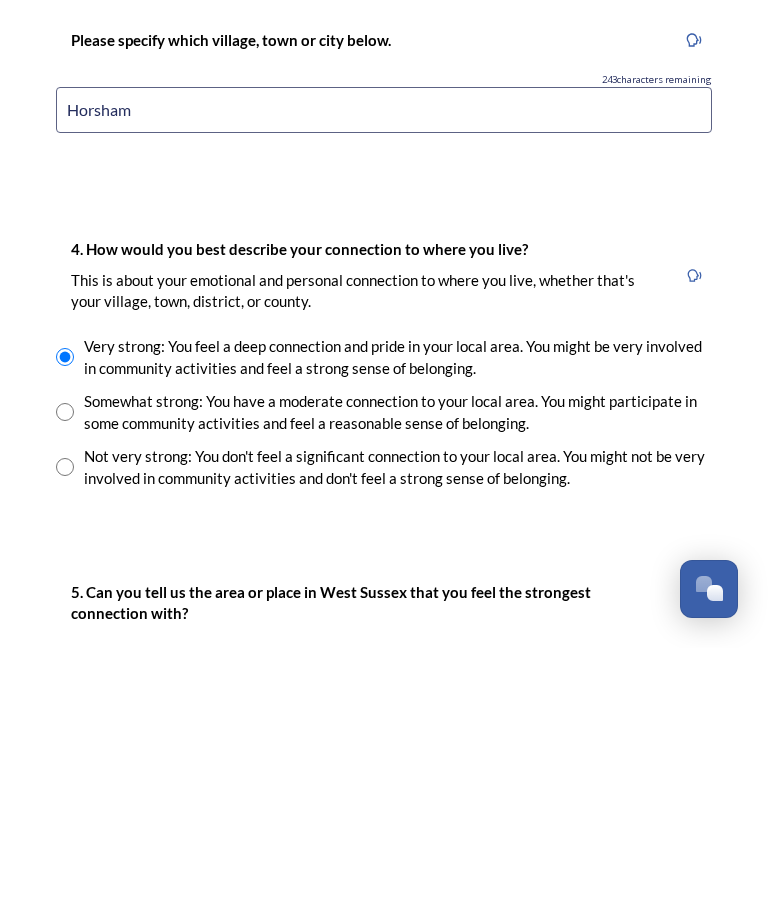 scroll, scrollTop: 80, scrollLeft: 0, axis: vertical 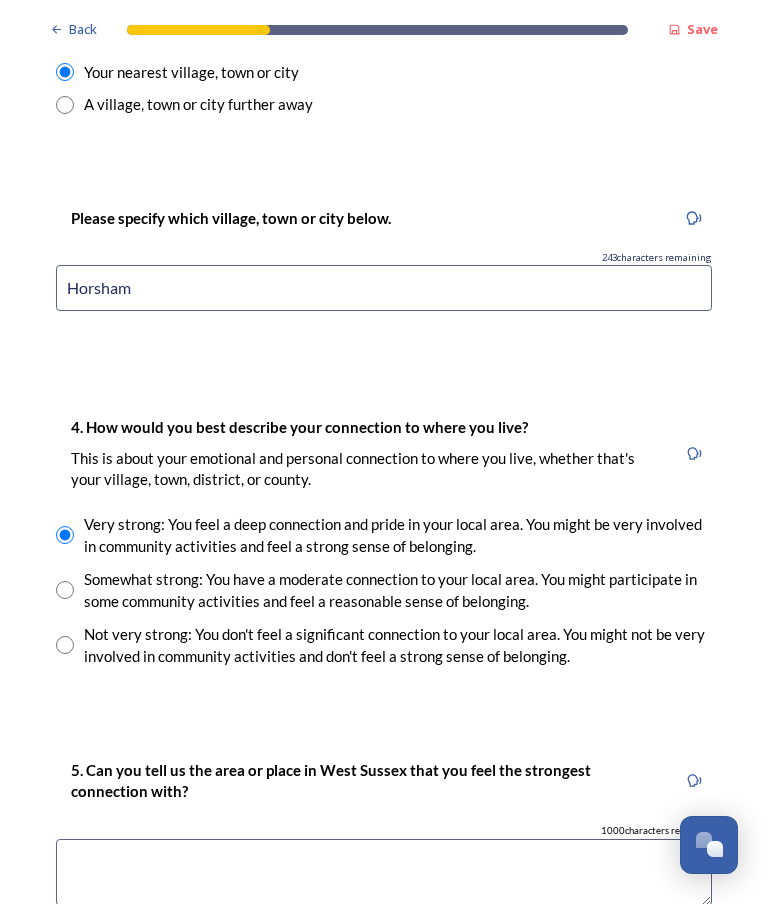 click on "Horsham" at bounding box center (384, 288) 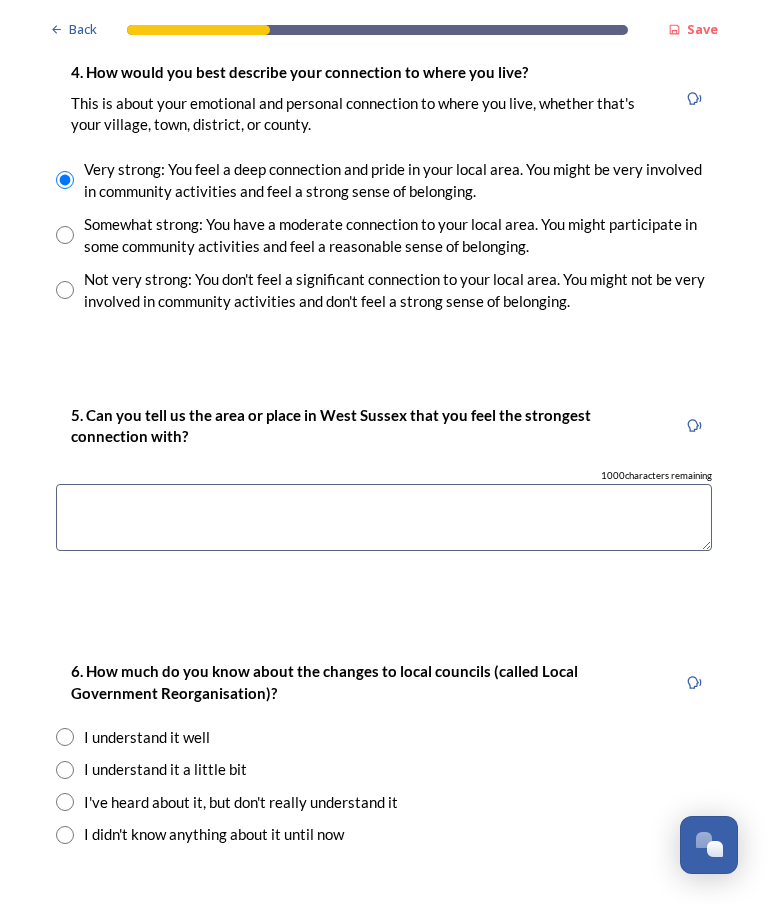 scroll, scrollTop: 1485, scrollLeft: 0, axis: vertical 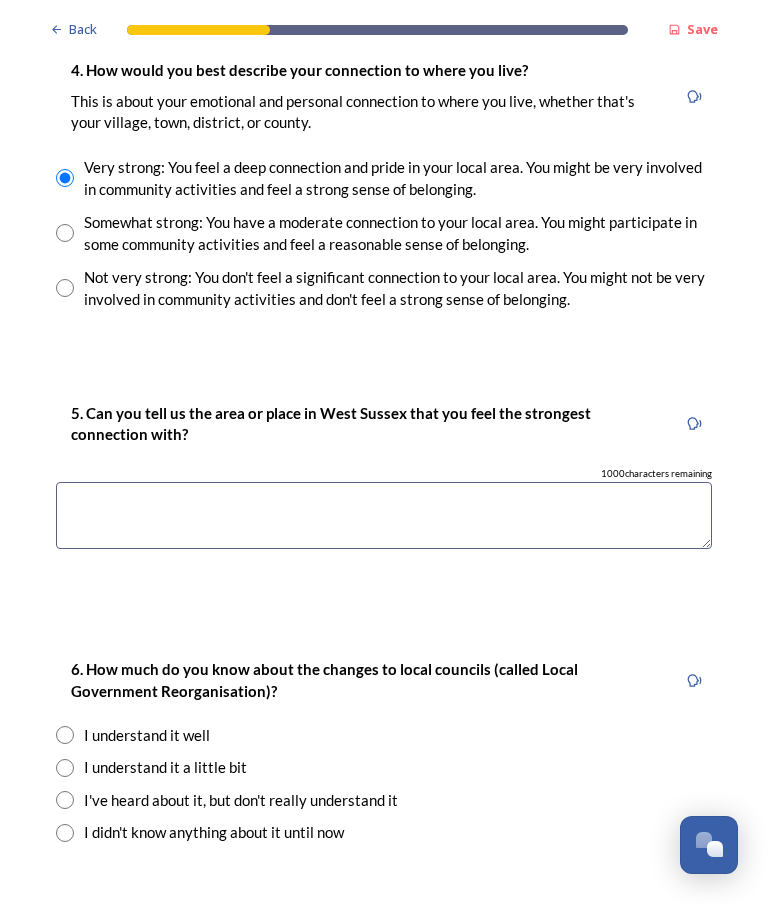 type on "[CITY] town, [STREET] area." 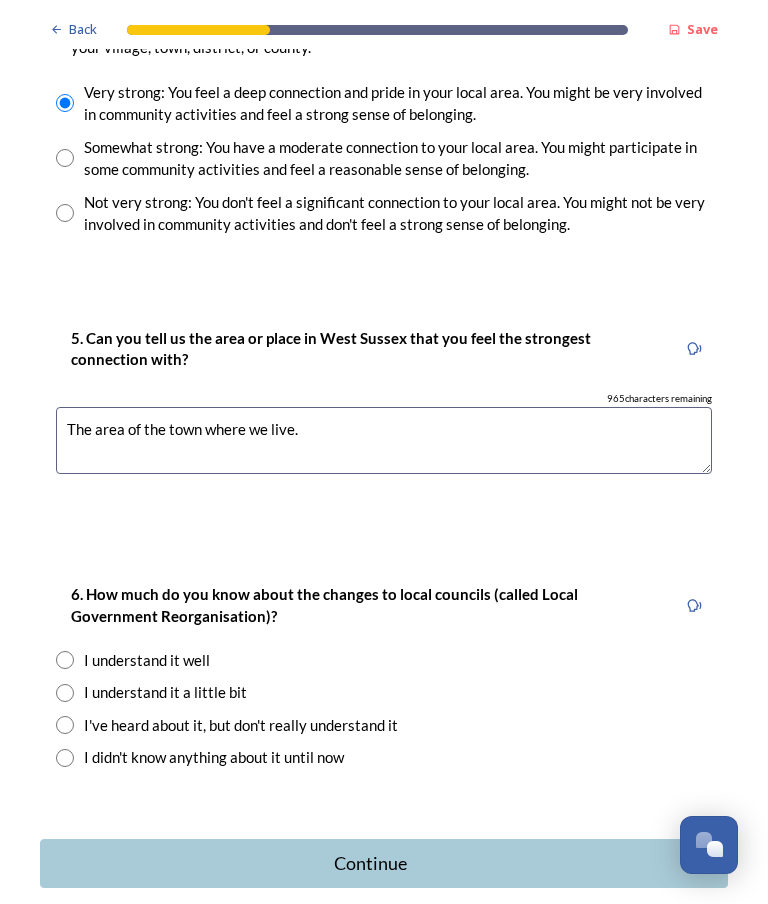 scroll, scrollTop: 1559, scrollLeft: 0, axis: vertical 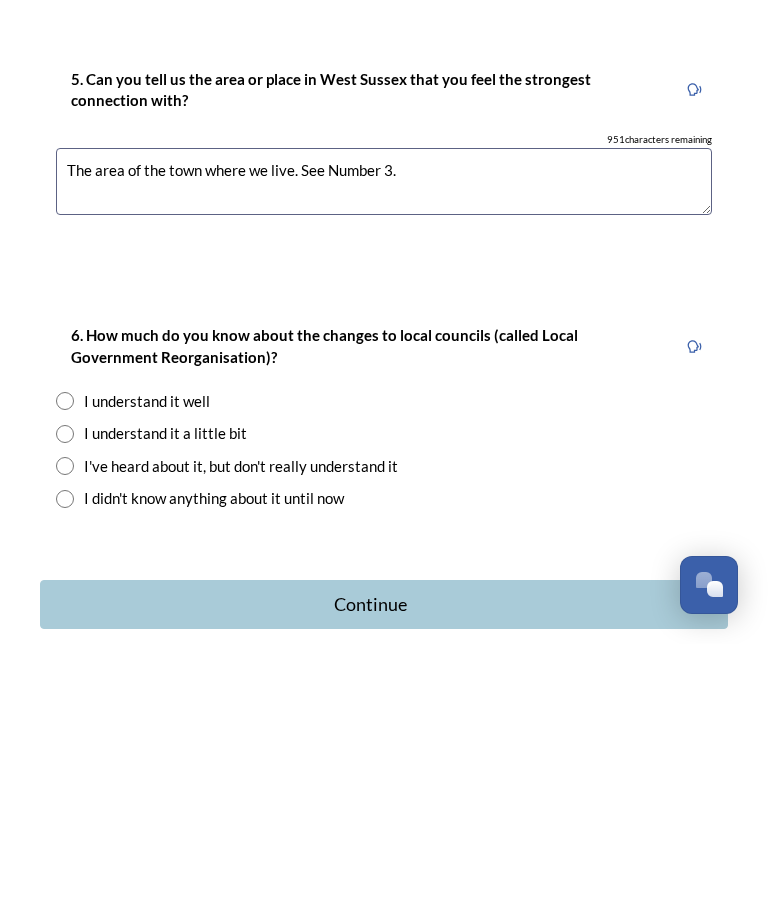 type on "The area of the town where we live. See Number 3." 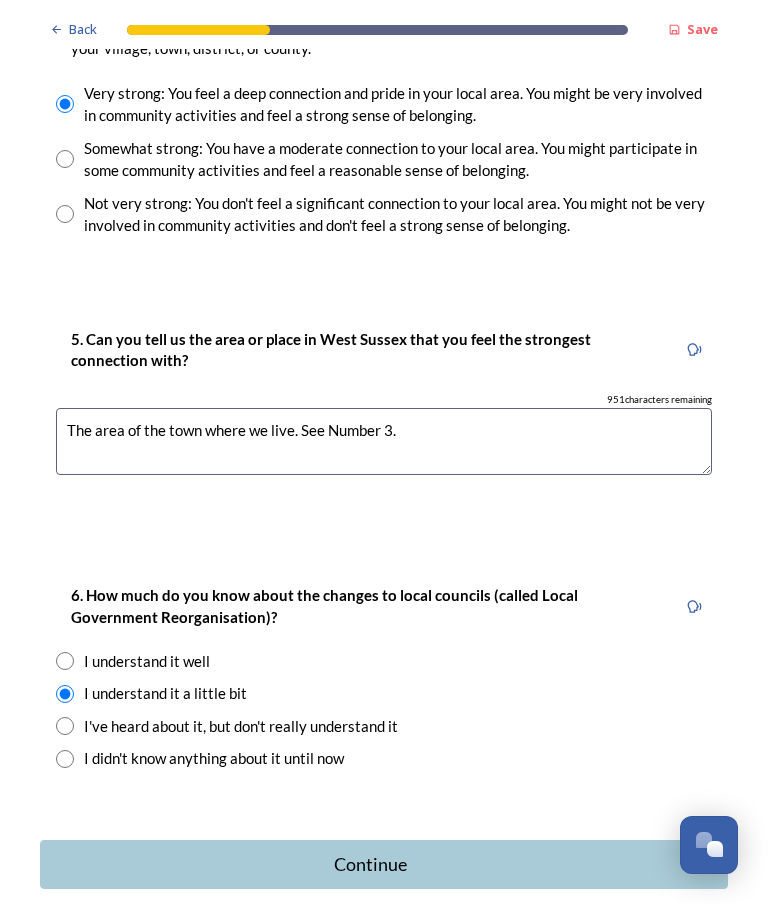 click on "Continue" at bounding box center [370, 864] 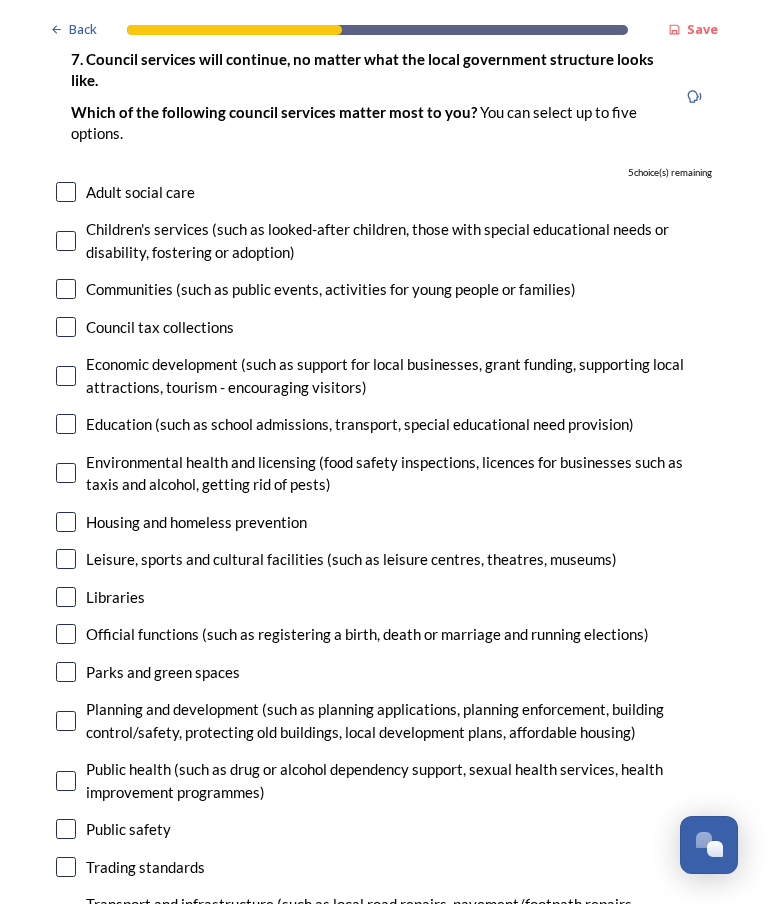 scroll, scrollTop: 149, scrollLeft: 0, axis: vertical 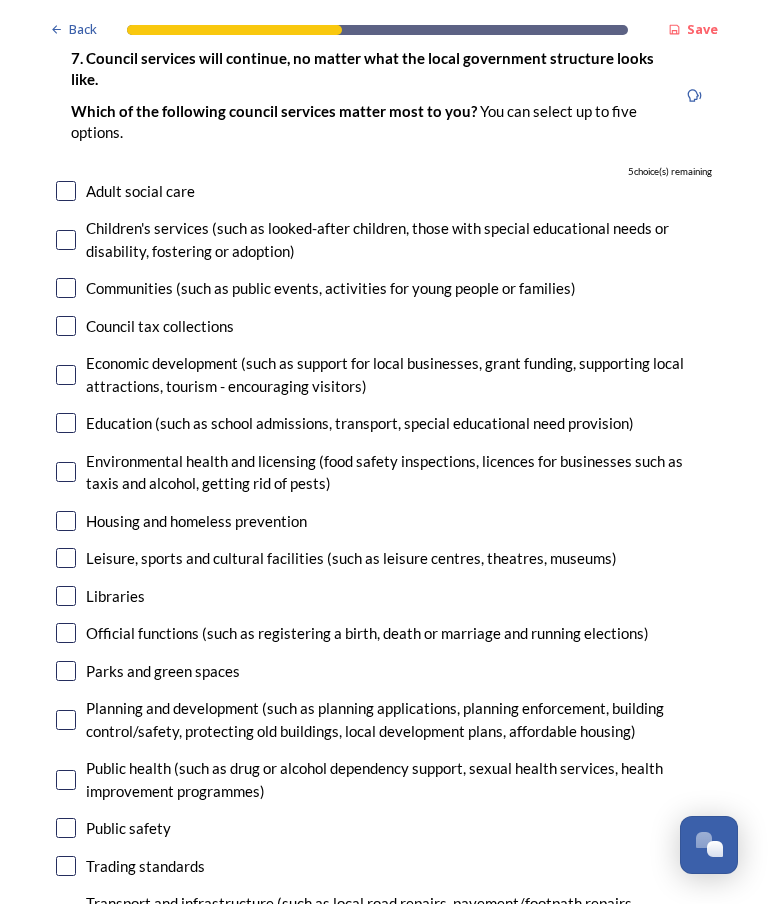 click at bounding box center [66, 423] 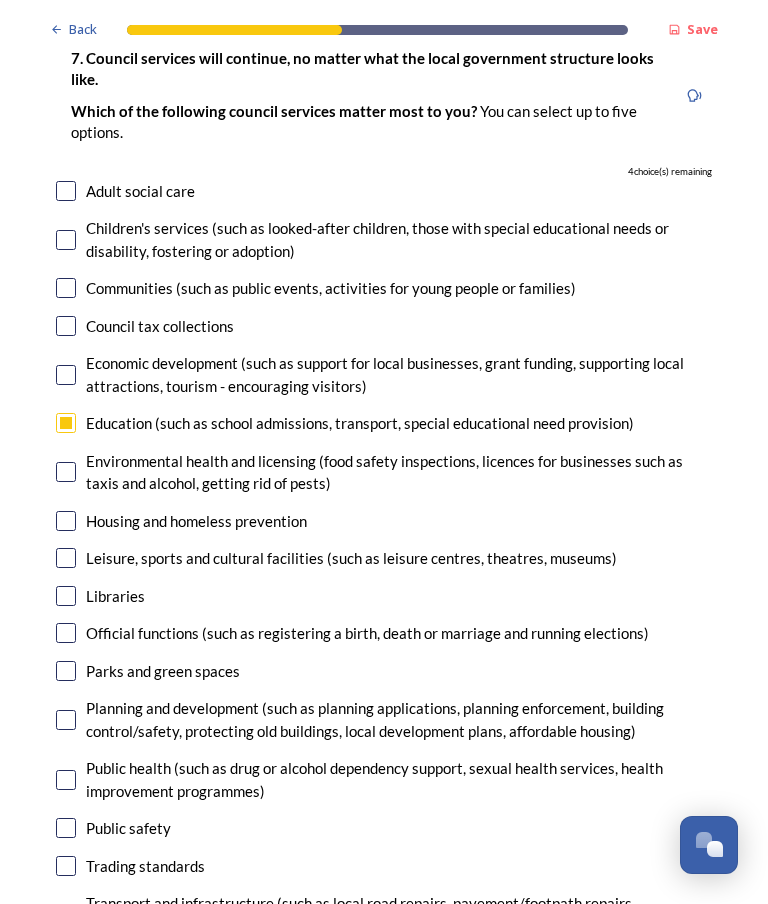 click at bounding box center (66, 558) 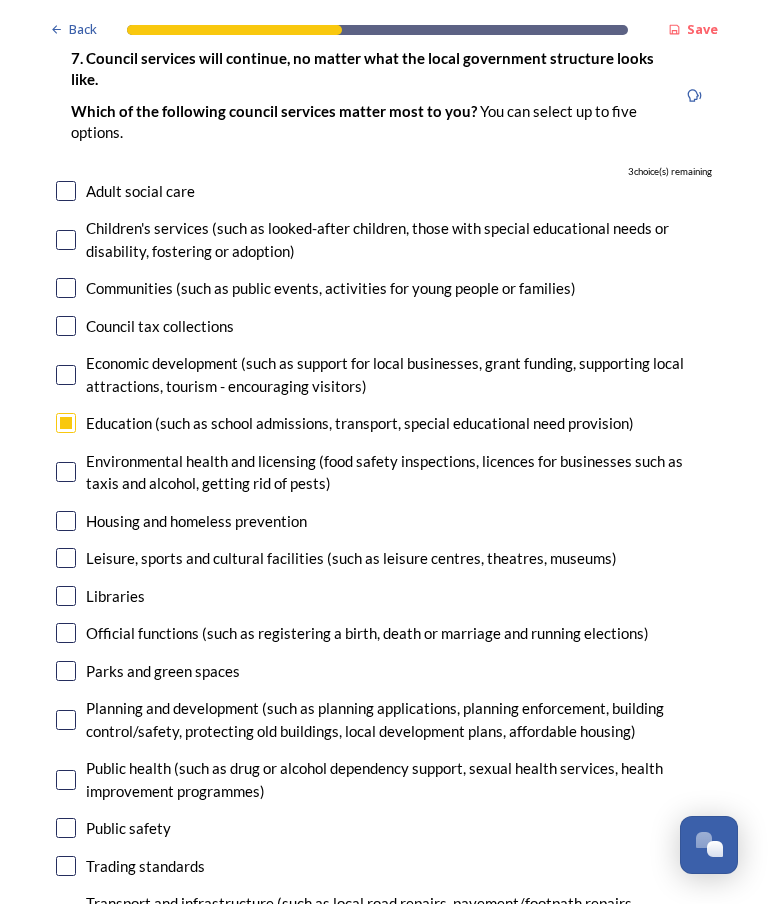 checkbox on "true" 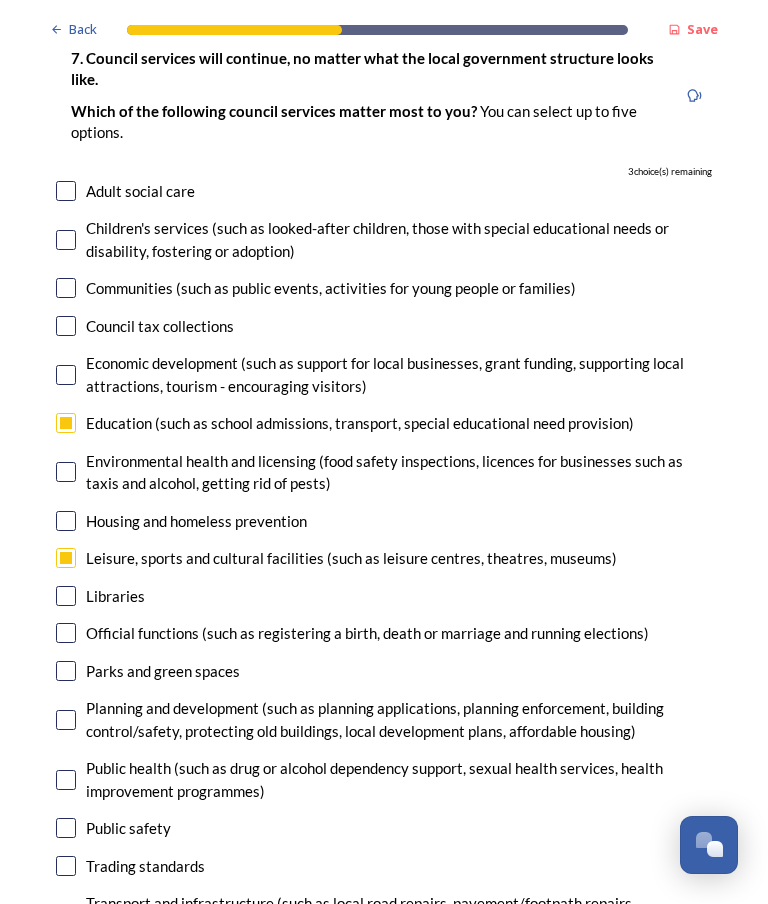 click at bounding box center [66, 596] 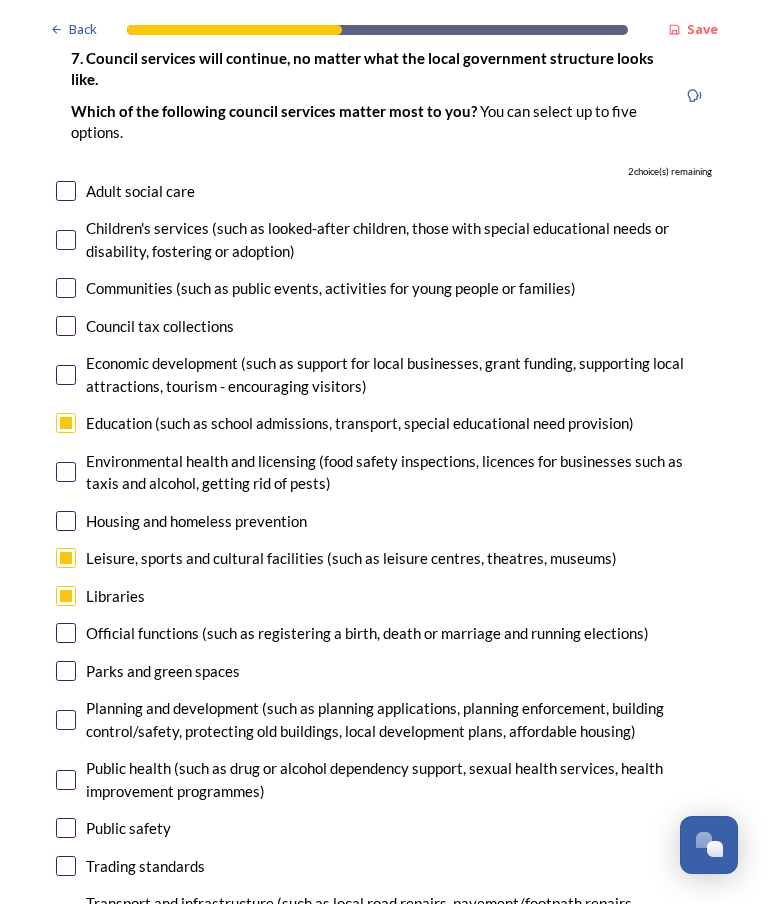 click at bounding box center [66, 671] 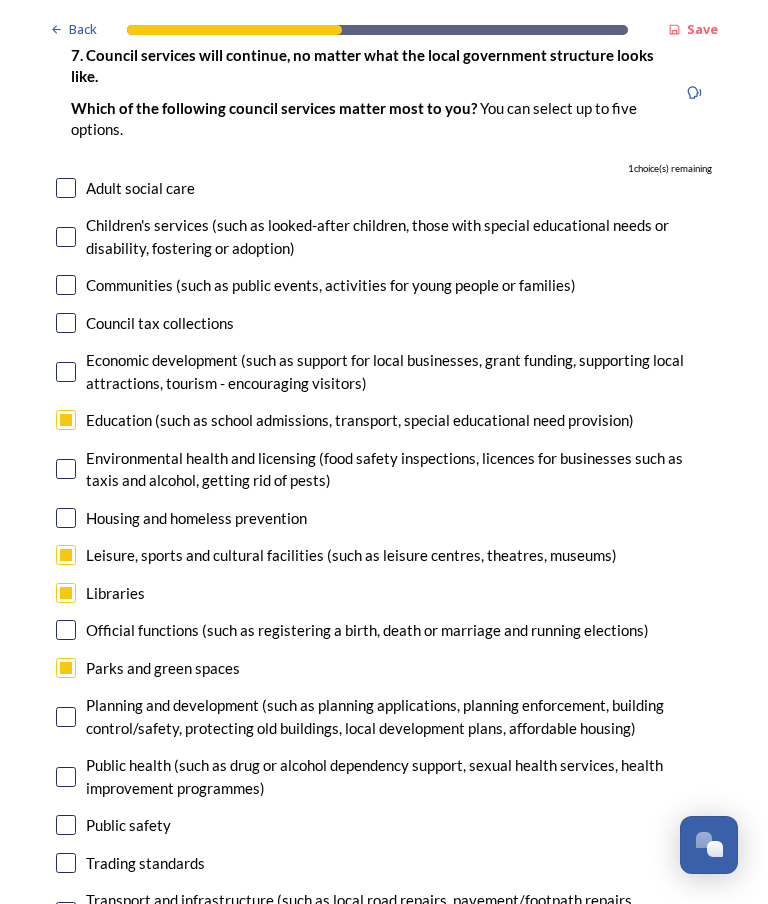 scroll, scrollTop: 148, scrollLeft: 0, axis: vertical 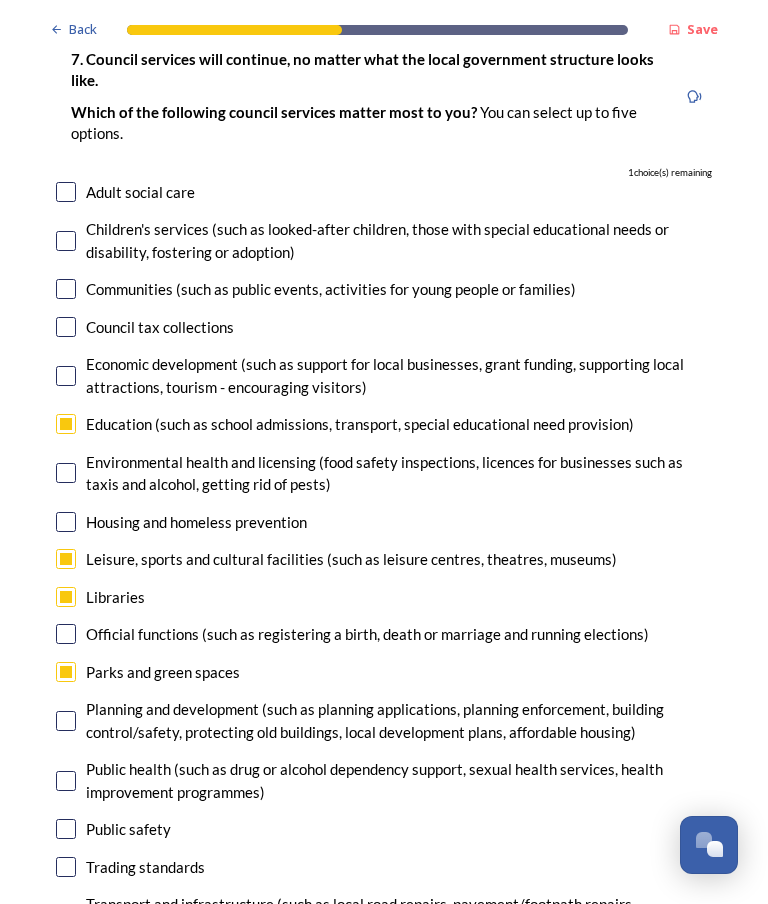 click at bounding box center (66, 473) 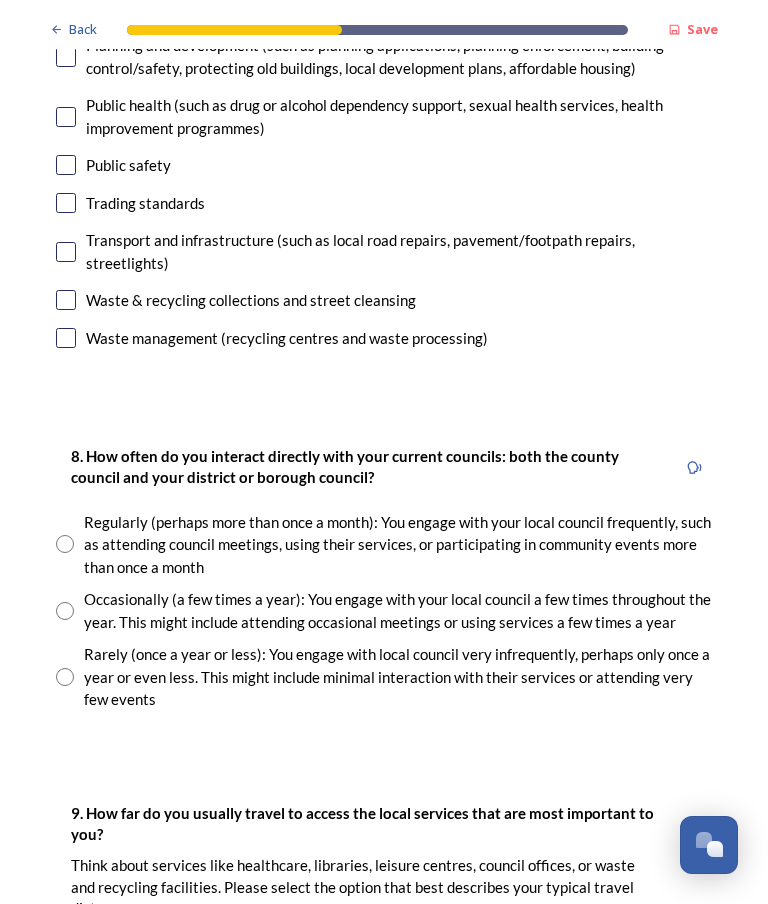 scroll, scrollTop: 812, scrollLeft: 0, axis: vertical 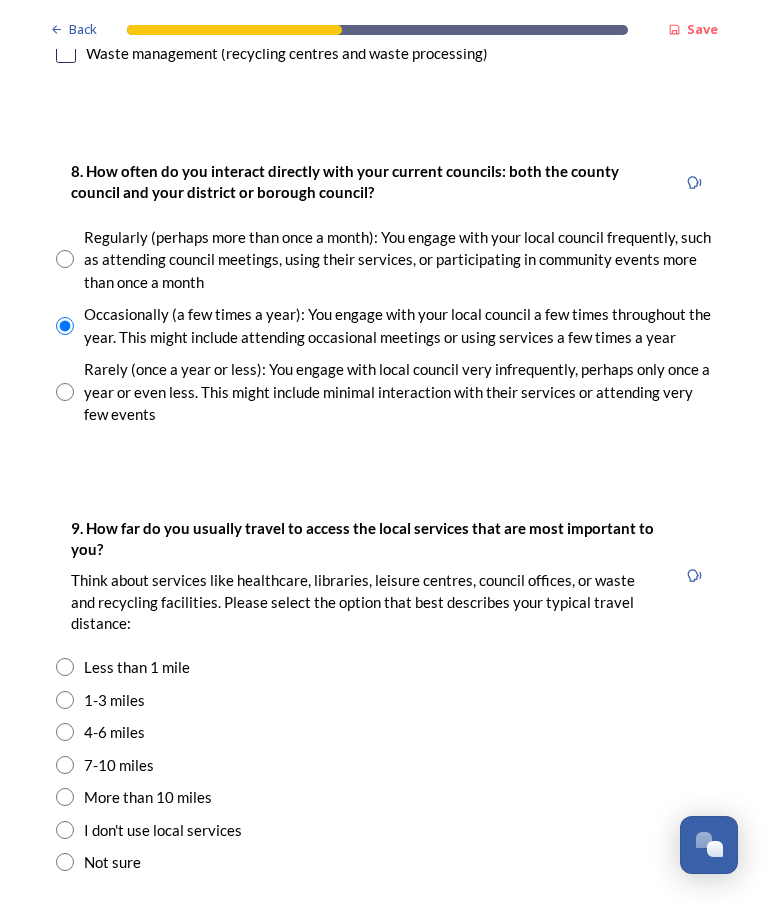 click on "1-3 miles" at bounding box center (384, 700) 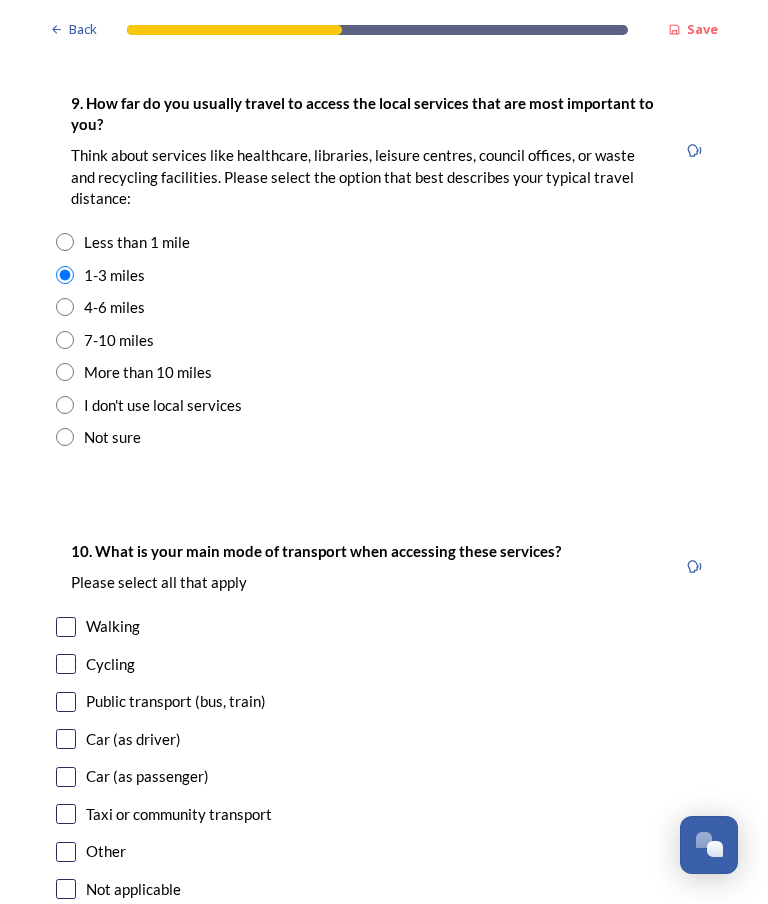 scroll, scrollTop: 1528, scrollLeft: 0, axis: vertical 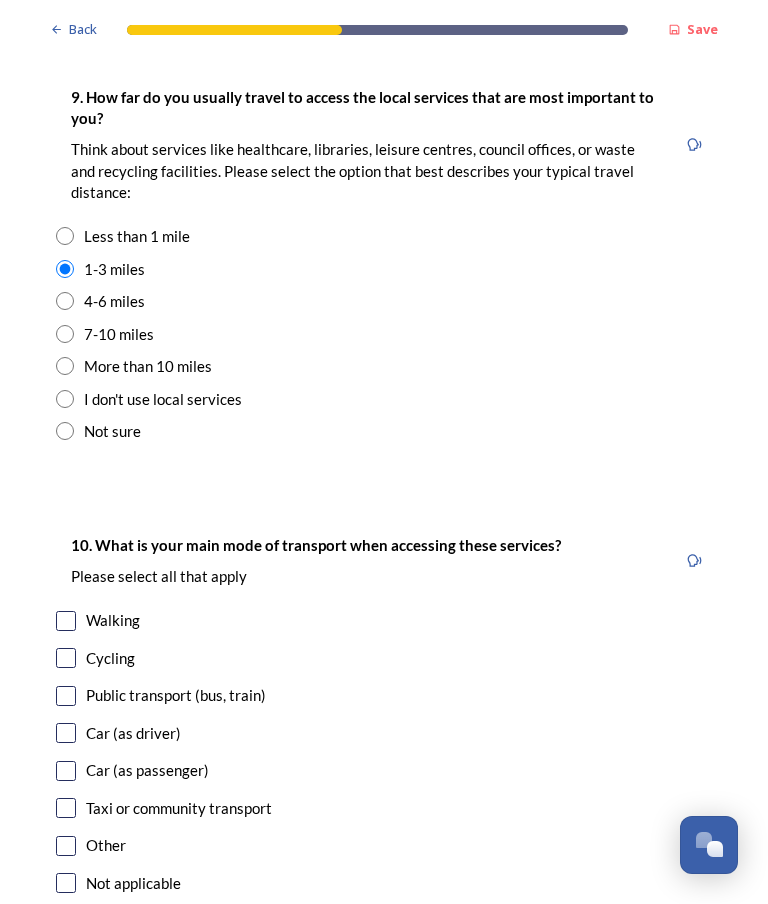 click at bounding box center [66, 621] 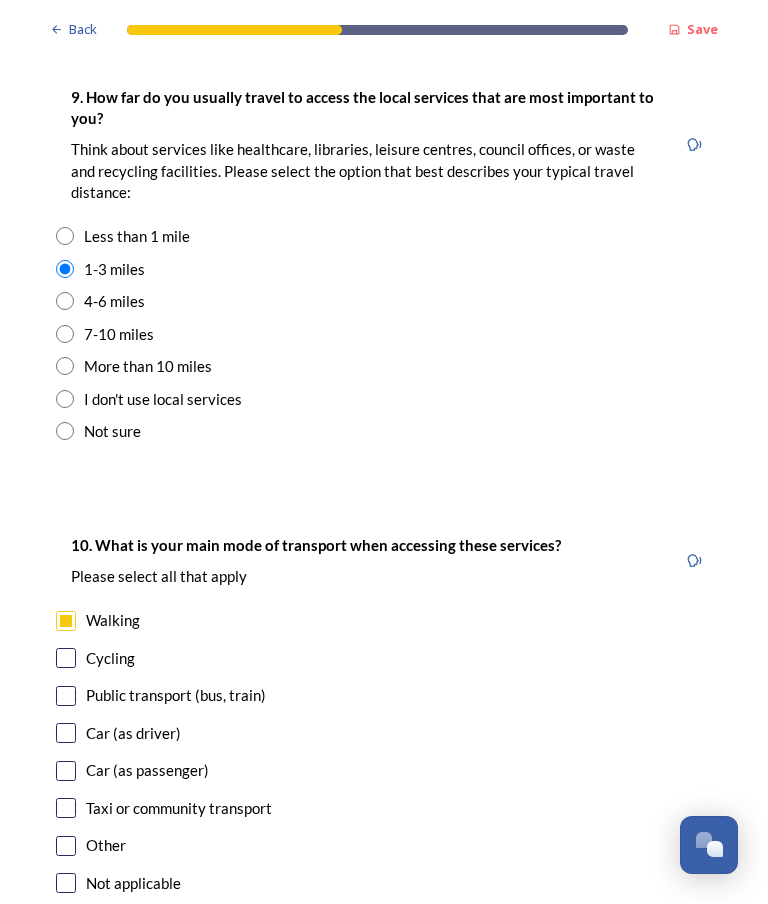 click at bounding box center [66, 733] 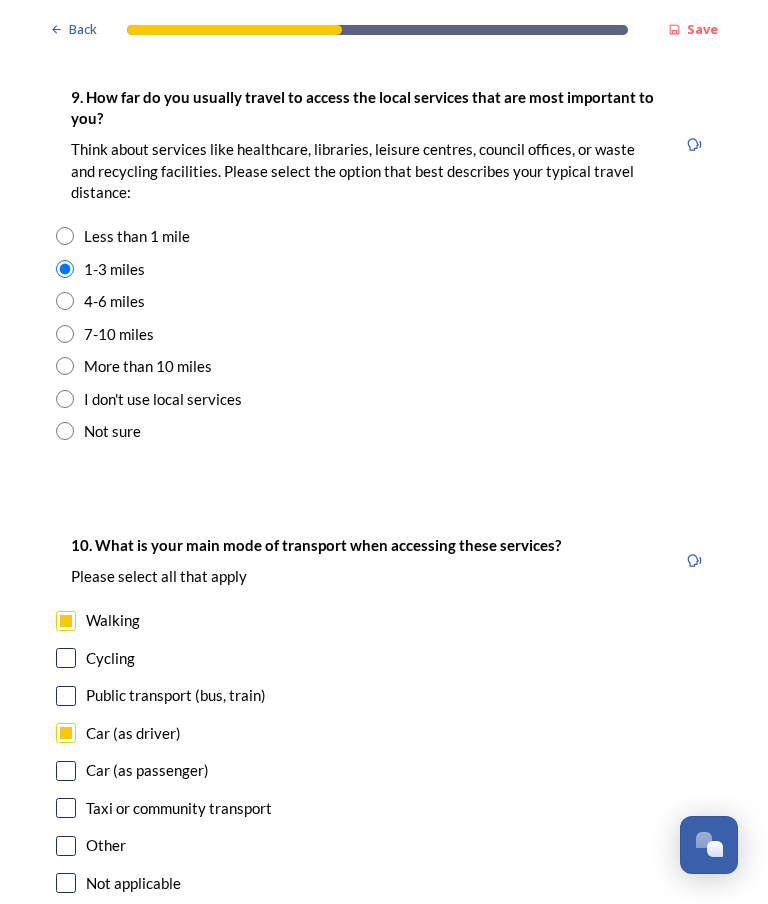 click at bounding box center (66, 771) 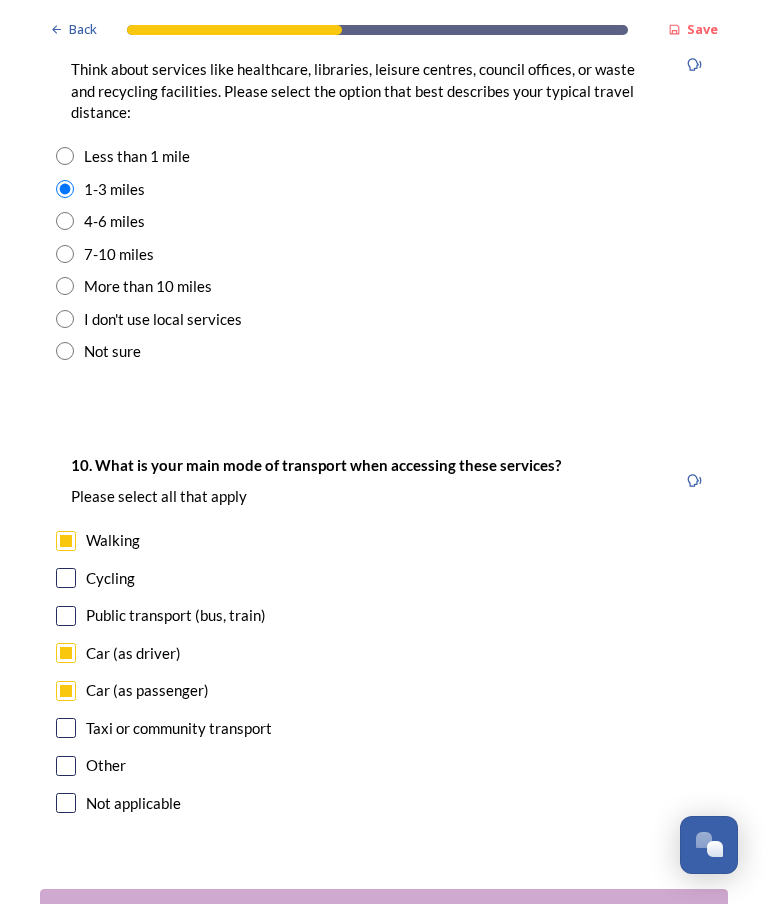 scroll, scrollTop: 1607, scrollLeft: 0, axis: vertical 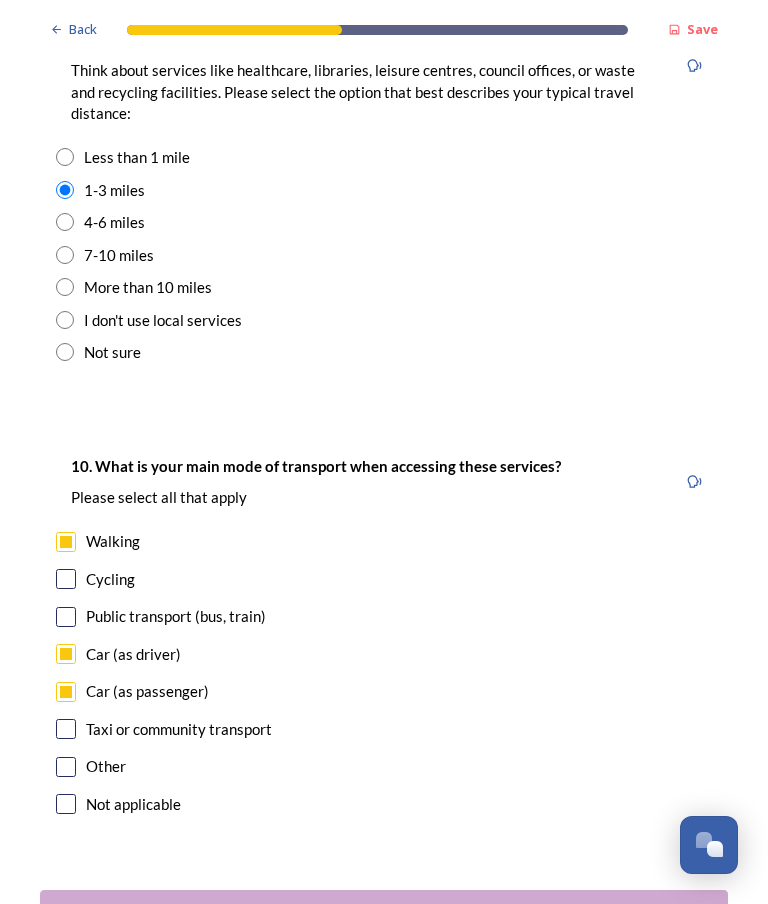 click on "Continue" at bounding box center [370, 914] 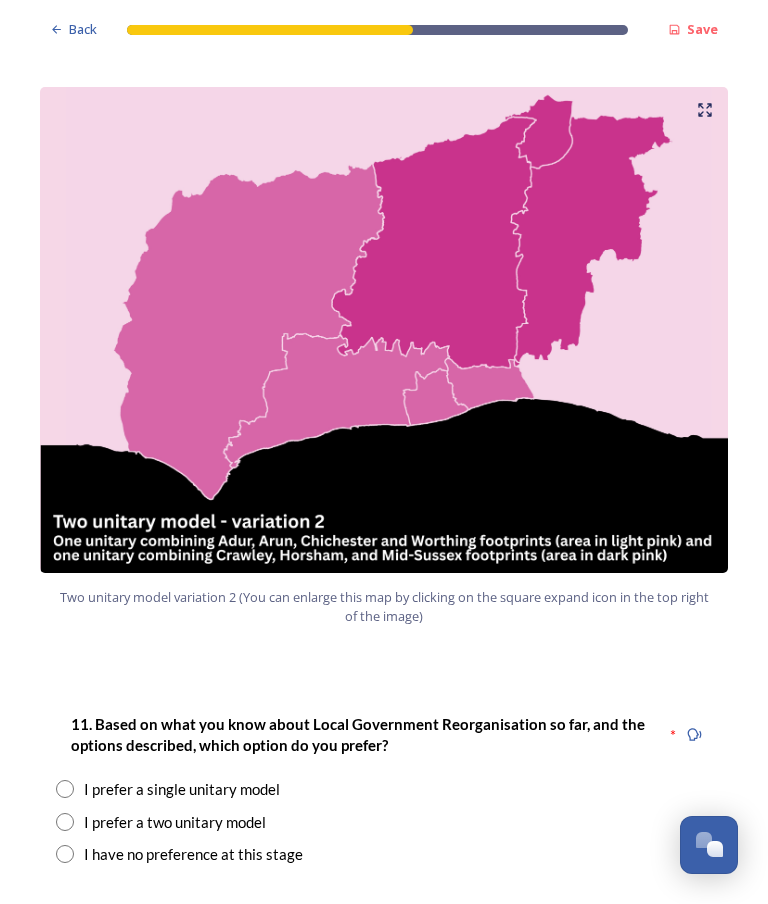 scroll, scrollTop: 2007, scrollLeft: 0, axis: vertical 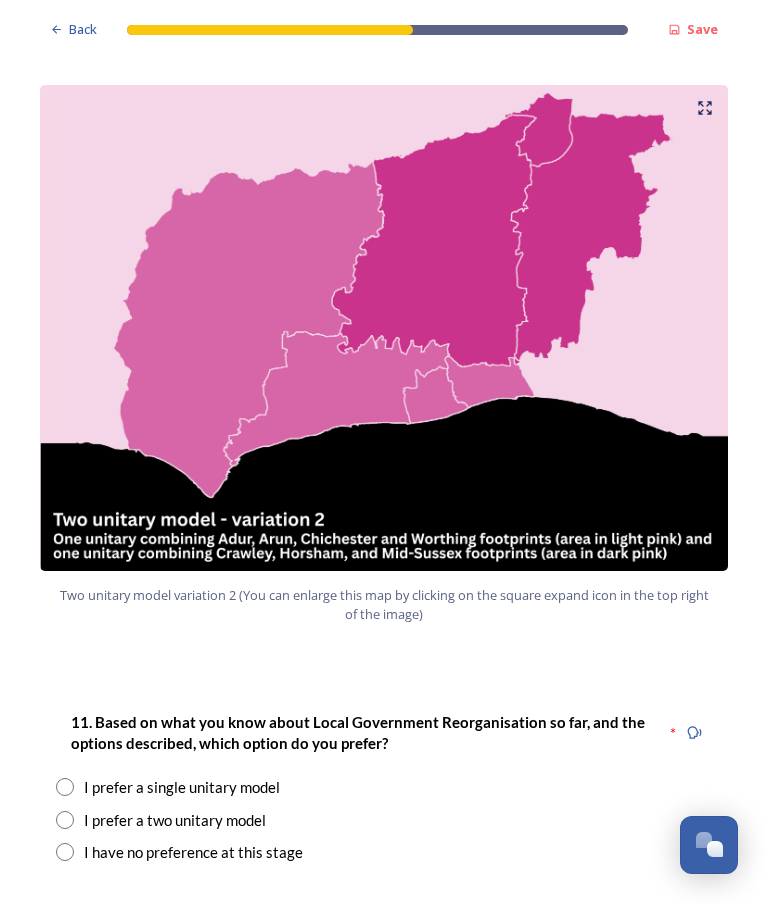 click at bounding box center [65, 820] 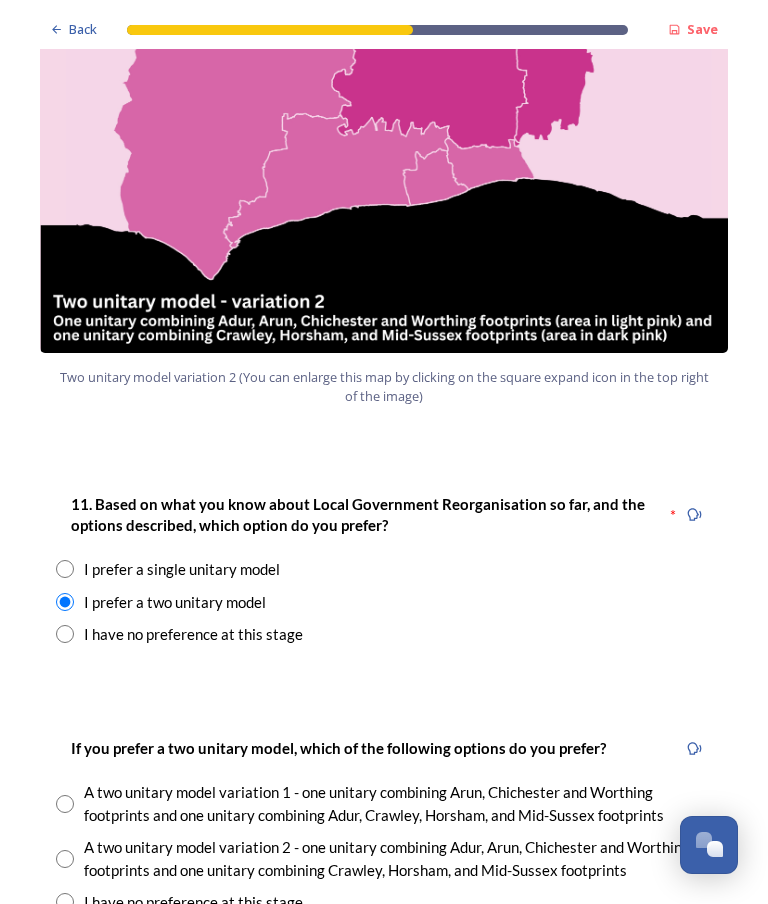scroll, scrollTop: 2225, scrollLeft: 0, axis: vertical 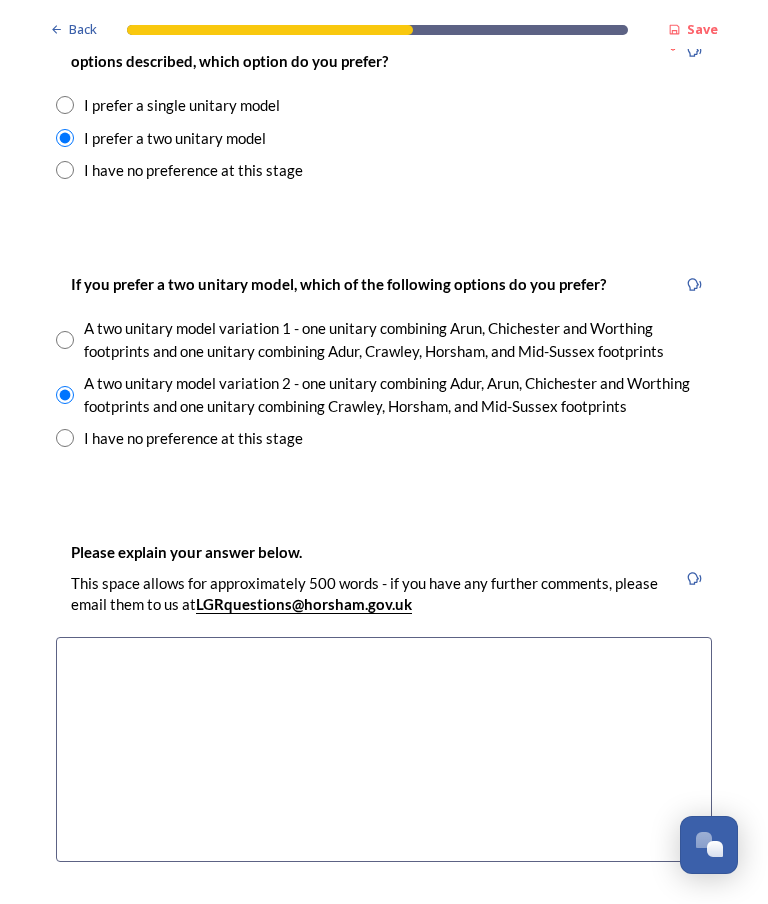 click at bounding box center (384, 749) 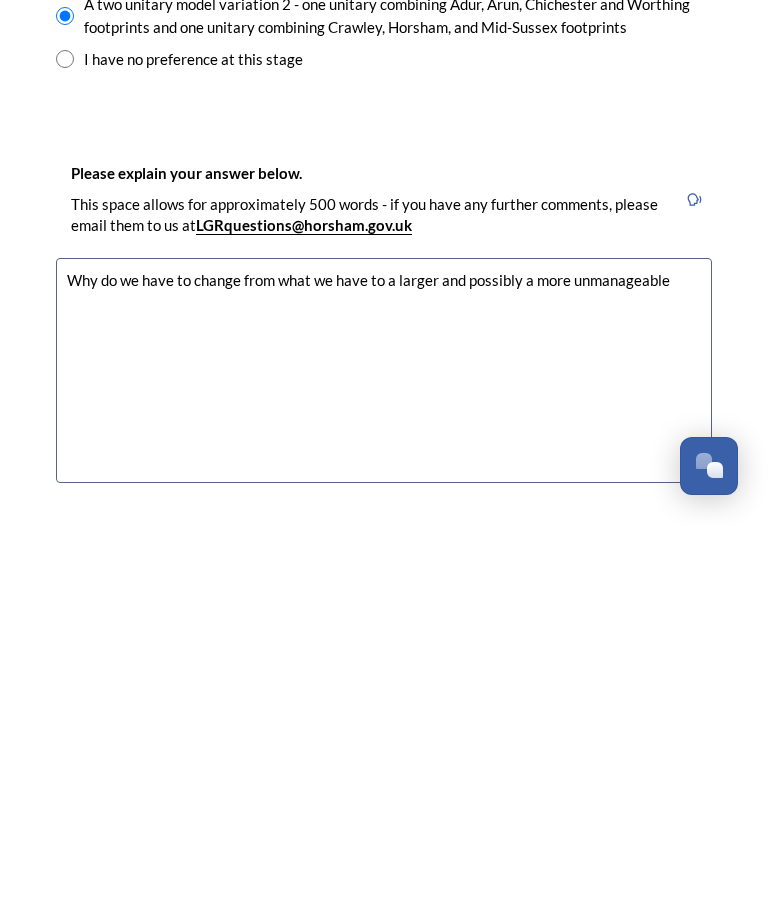 click on "Why do we have to change from what we have to a larger and possibly a more unmanageable" at bounding box center [384, 749] 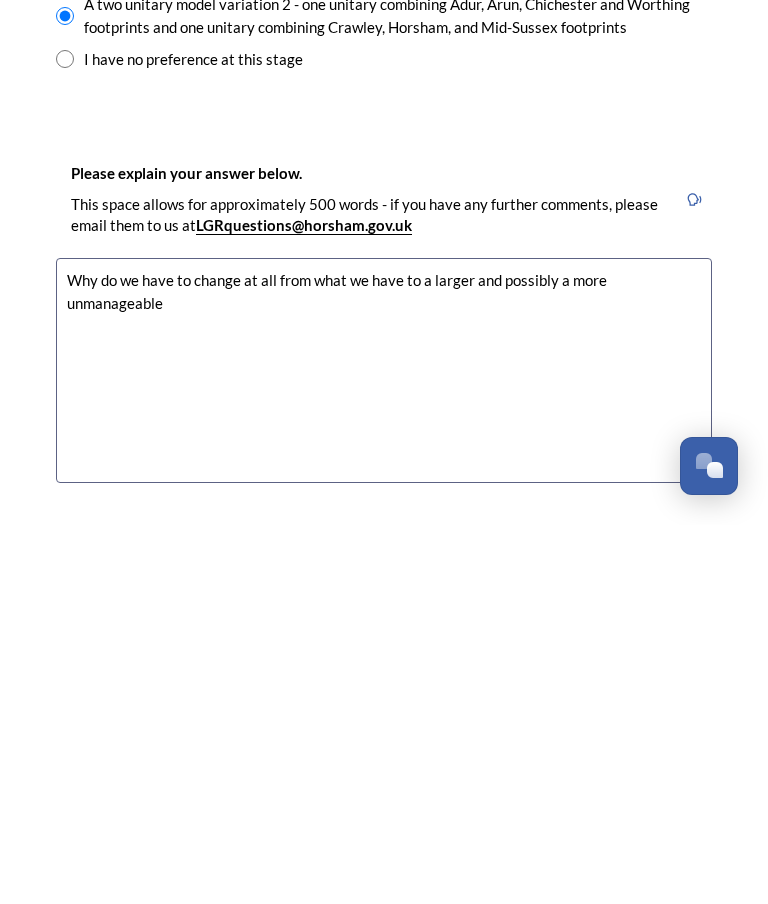 click on "Why do we have to change at all from what we have to a larger and possibly a more unmanageable" at bounding box center [384, 749] 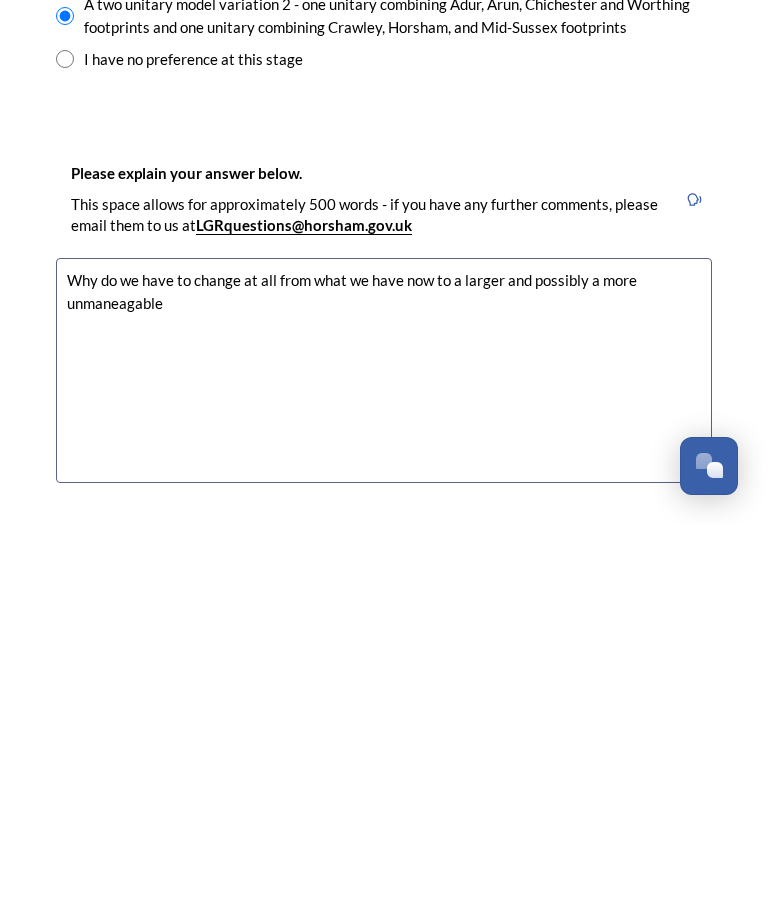 click on "Why do we have to change at all from what we have now to a larger and possibly a more unmaneagable" at bounding box center [384, 749] 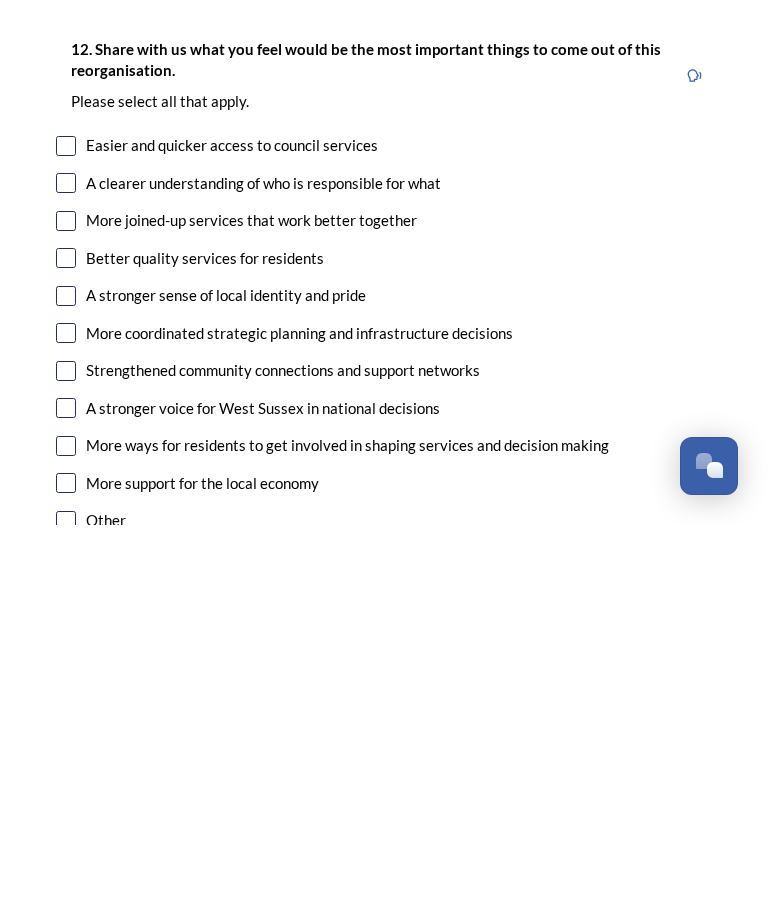 scroll, scrollTop: 3245, scrollLeft: 0, axis: vertical 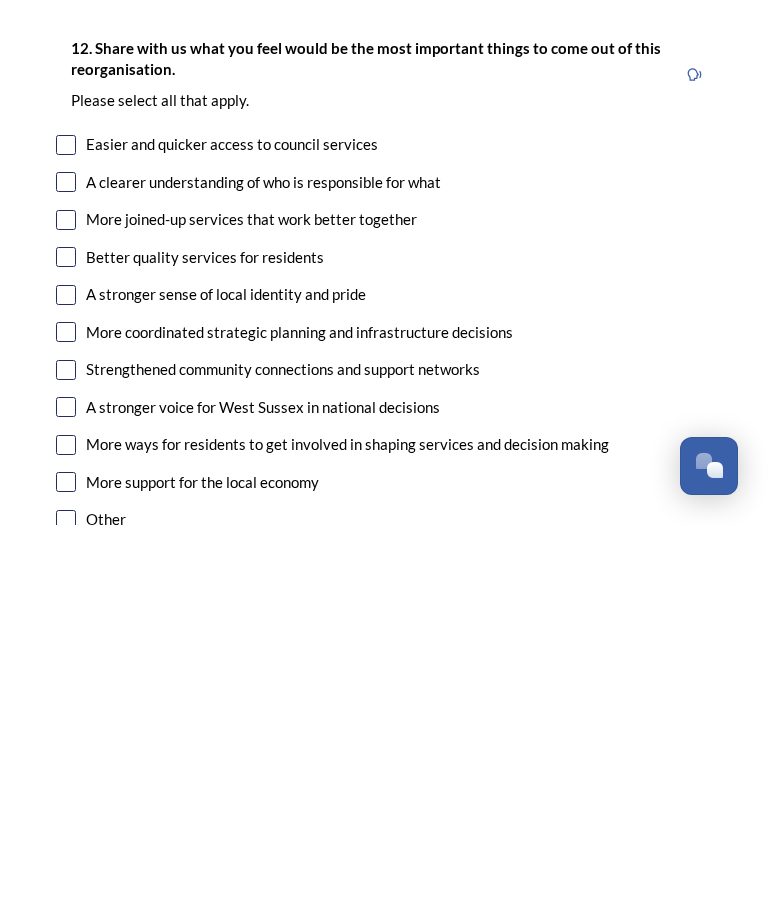 type on "Why do we have to change at all from what we have now  to a larger and possibly a more unmanageable affair.
Just leave it as it is. It will be too big and uncontrollable." 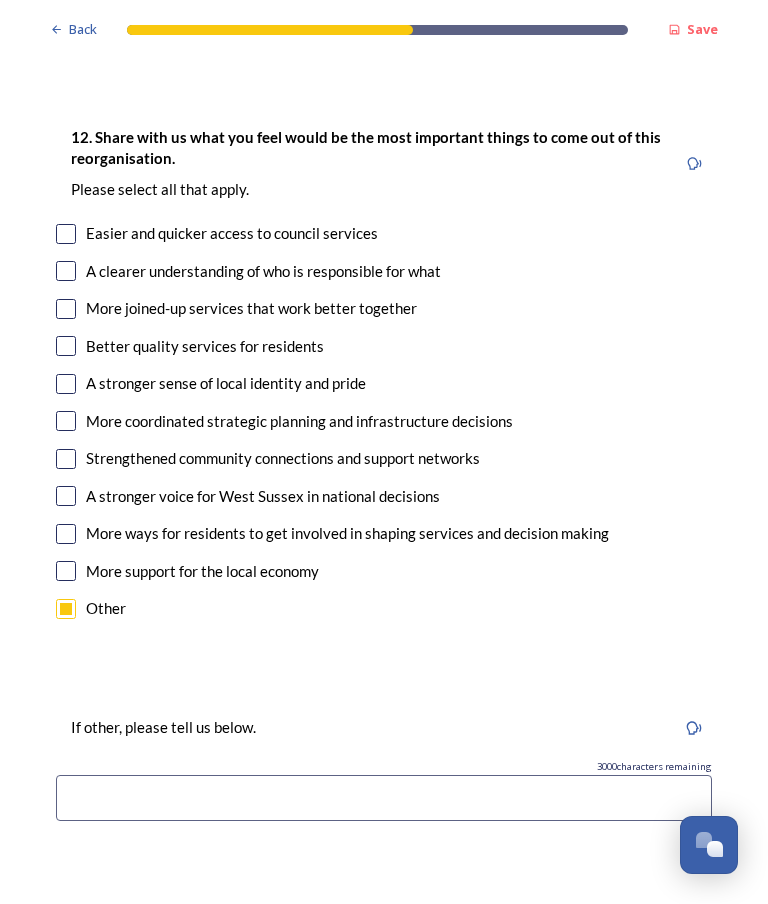 scroll, scrollTop: 3537, scrollLeft: 0, axis: vertical 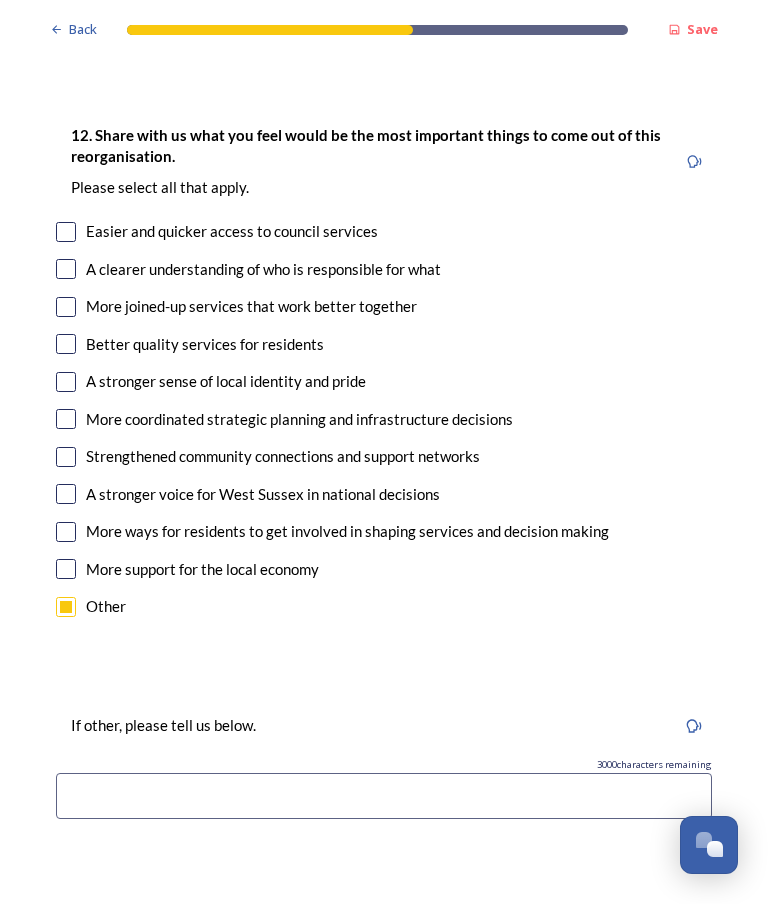 click at bounding box center [384, 796] 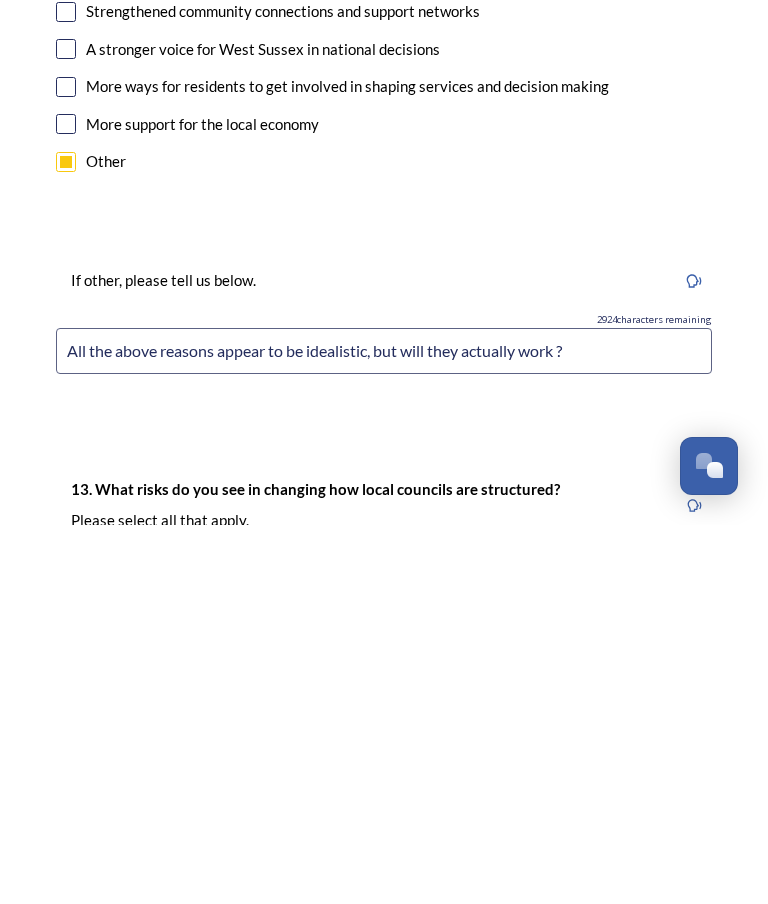 scroll, scrollTop: 3603, scrollLeft: 0, axis: vertical 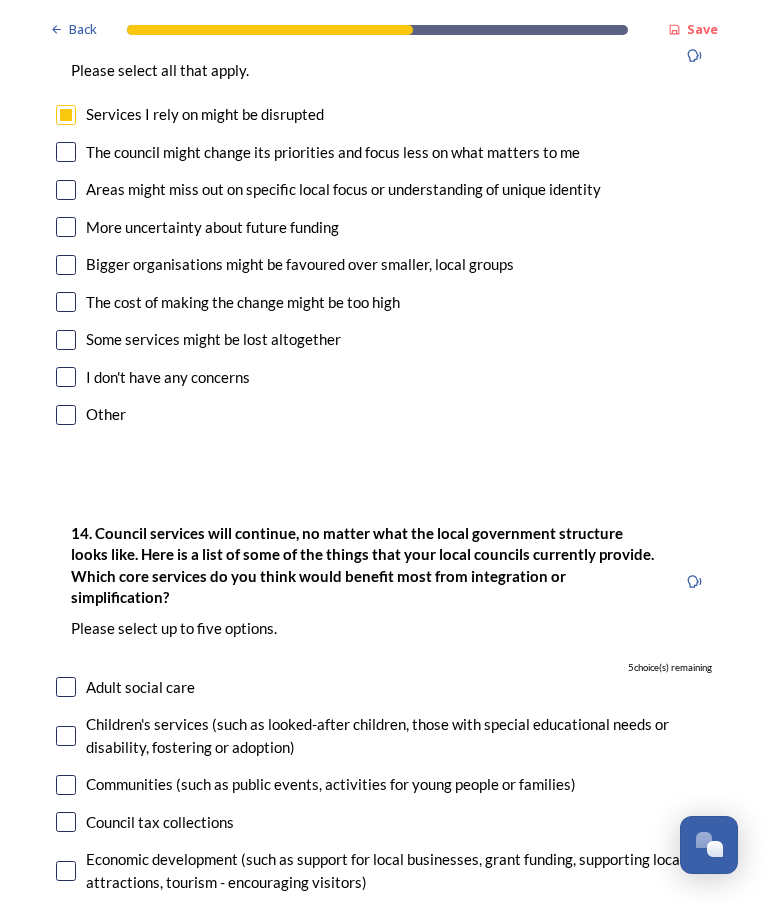 click on "Other" at bounding box center (384, 414) 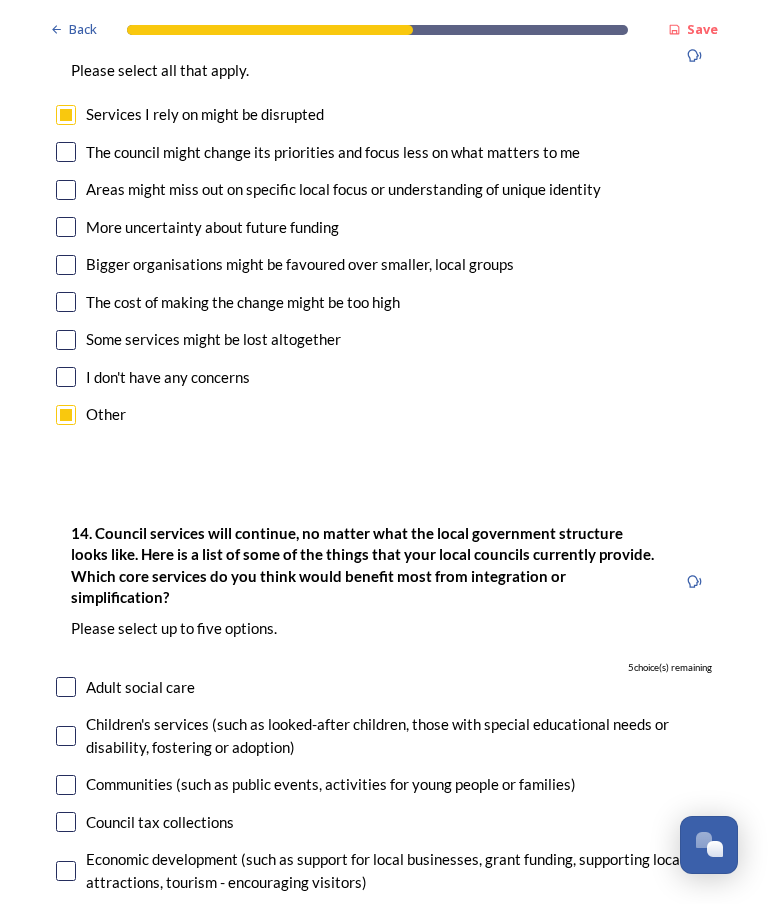 checkbox on "true" 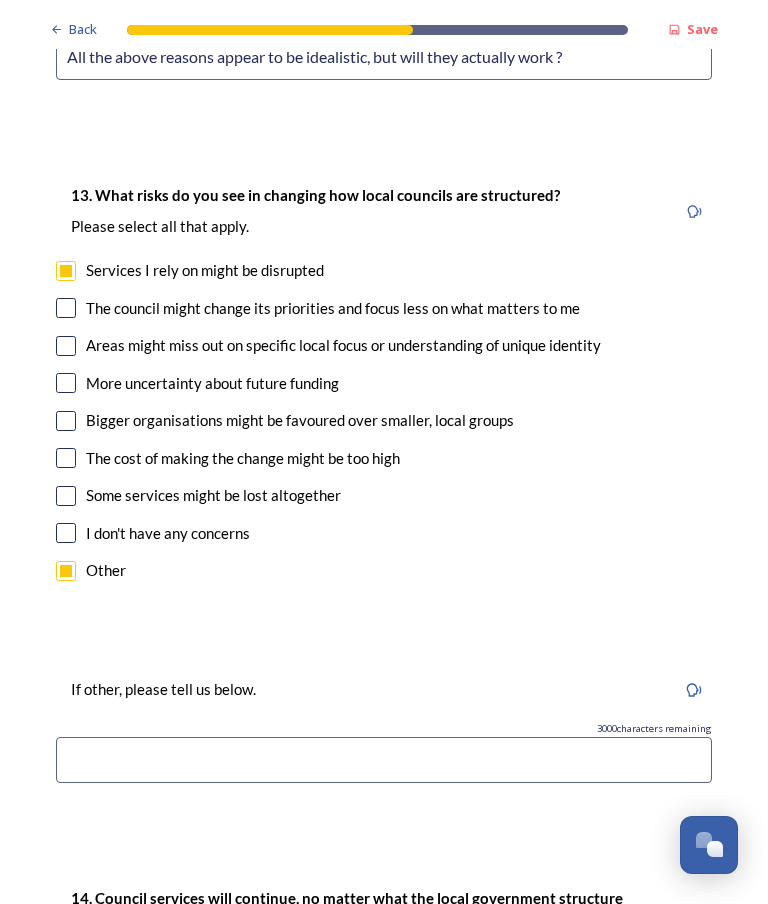 scroll, scrollTop: 4278, scrollLeft: 0, axis: vertical 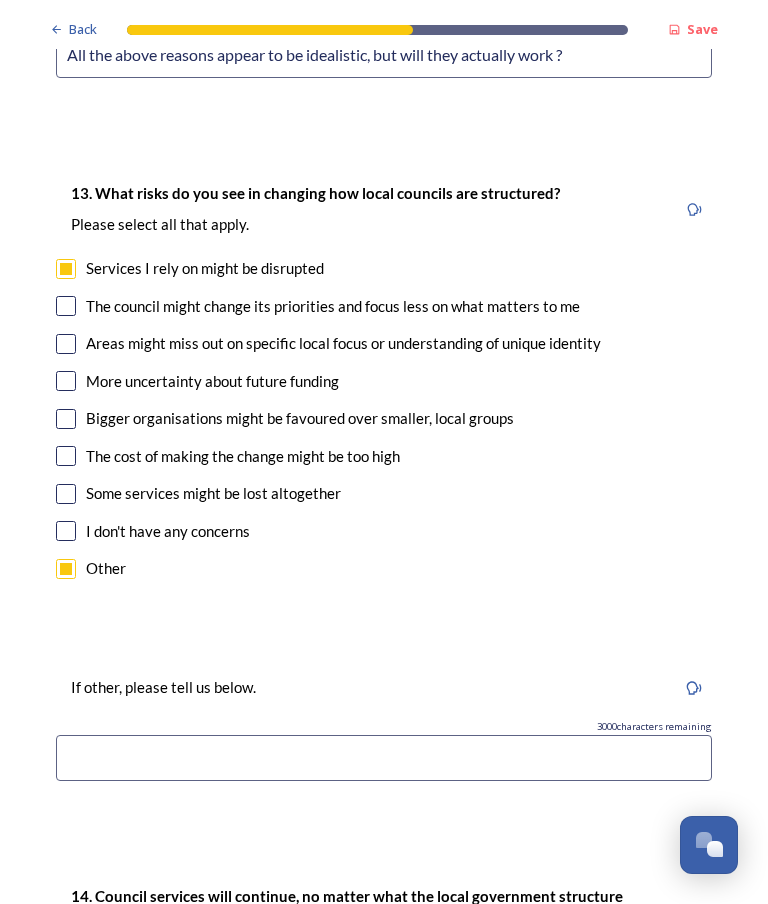 click at bounding box center [66, 269] 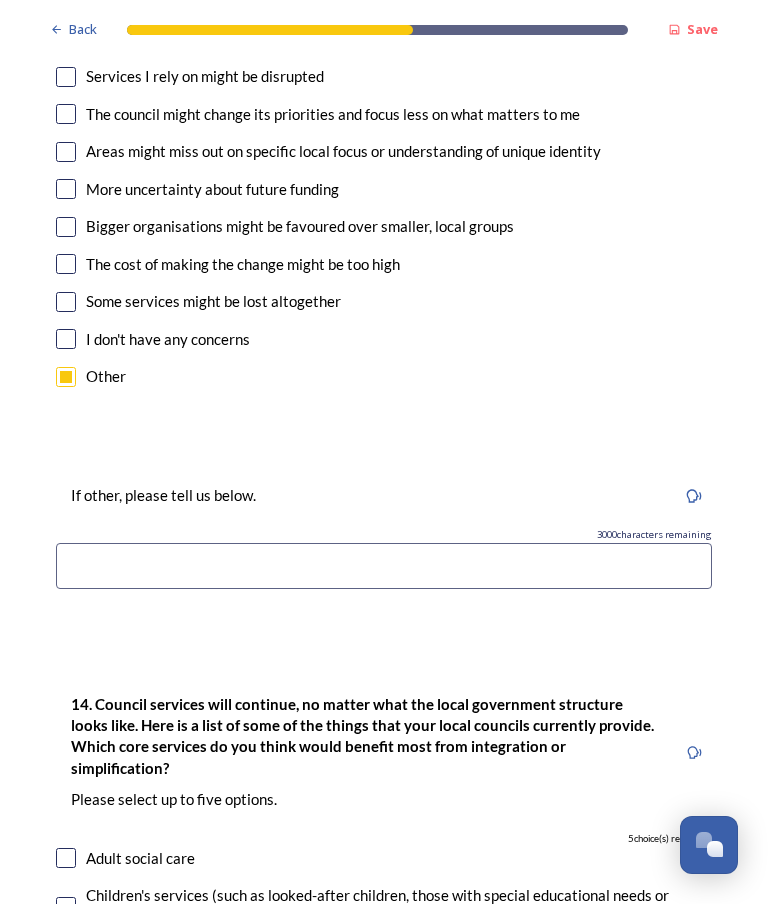 scroll, scrollTop: 4471, scrollLeft: 0, axis: vertical 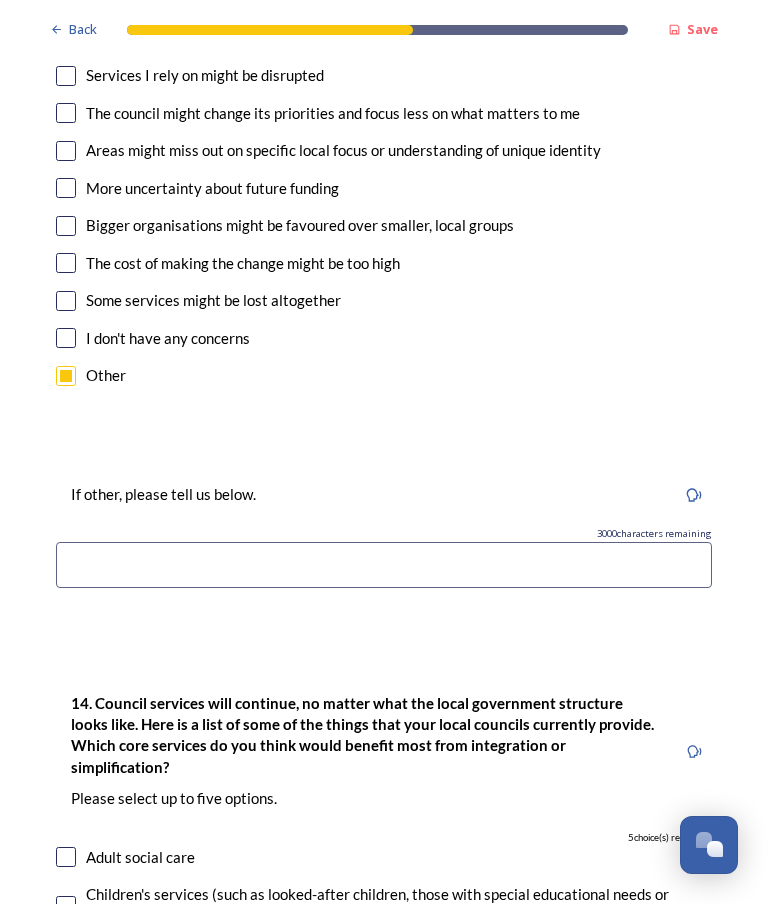 click at bounding box center (384, 565) 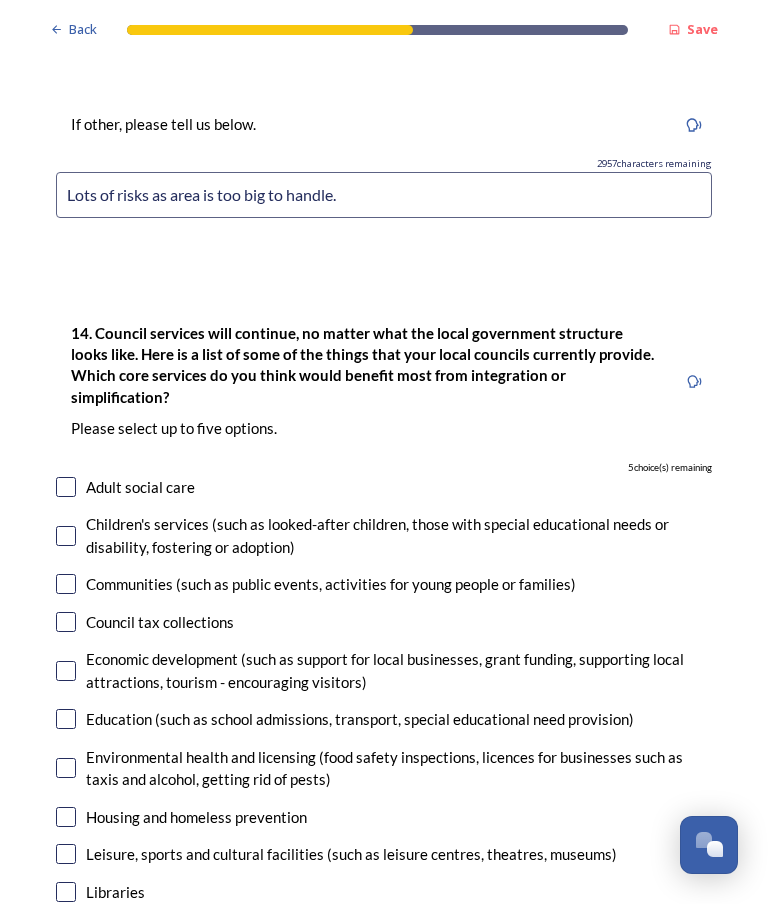 scroll, scrollTop: 4840, scrollLeft: 0, axis: vertical 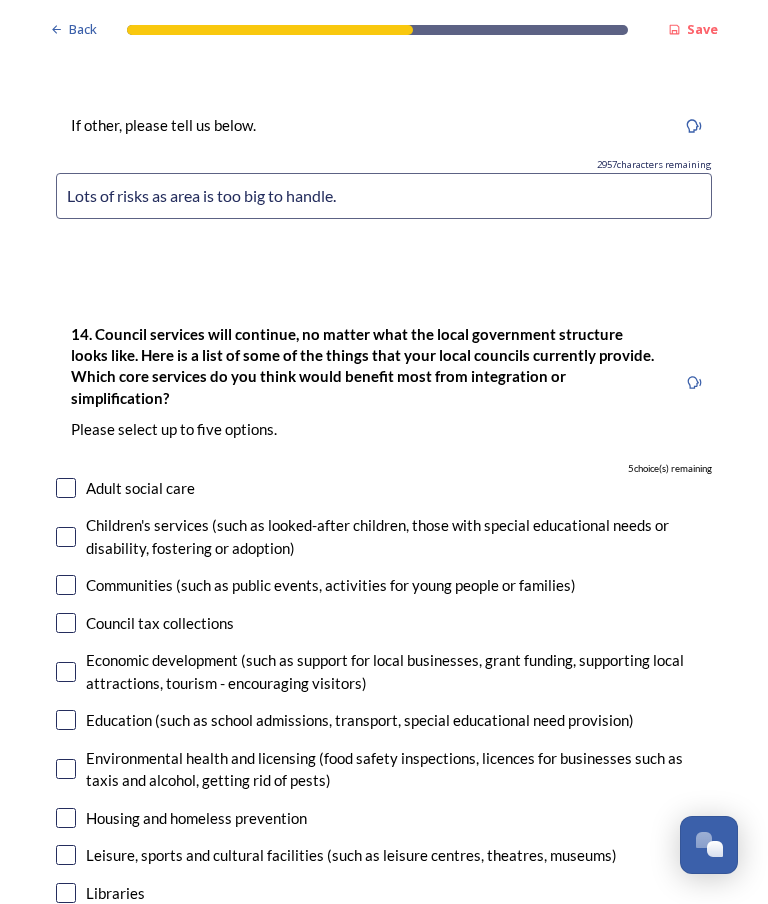 type on "Lots of risks as area is too big to handle." 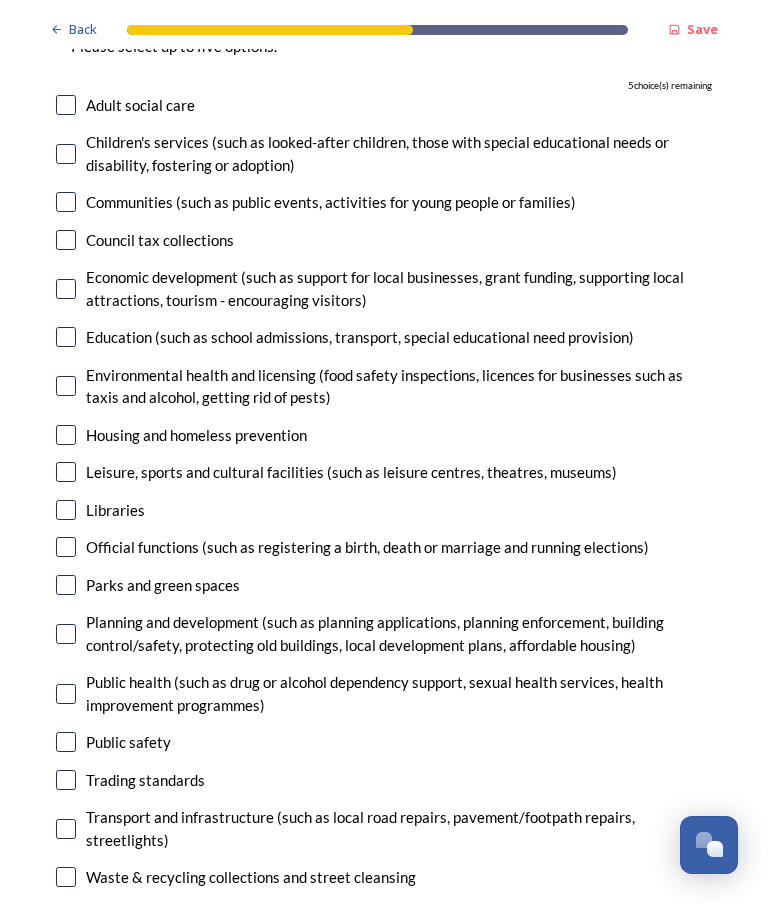 scroll, scrollTop: 5225, scrollLeft: 0, axis: vertical 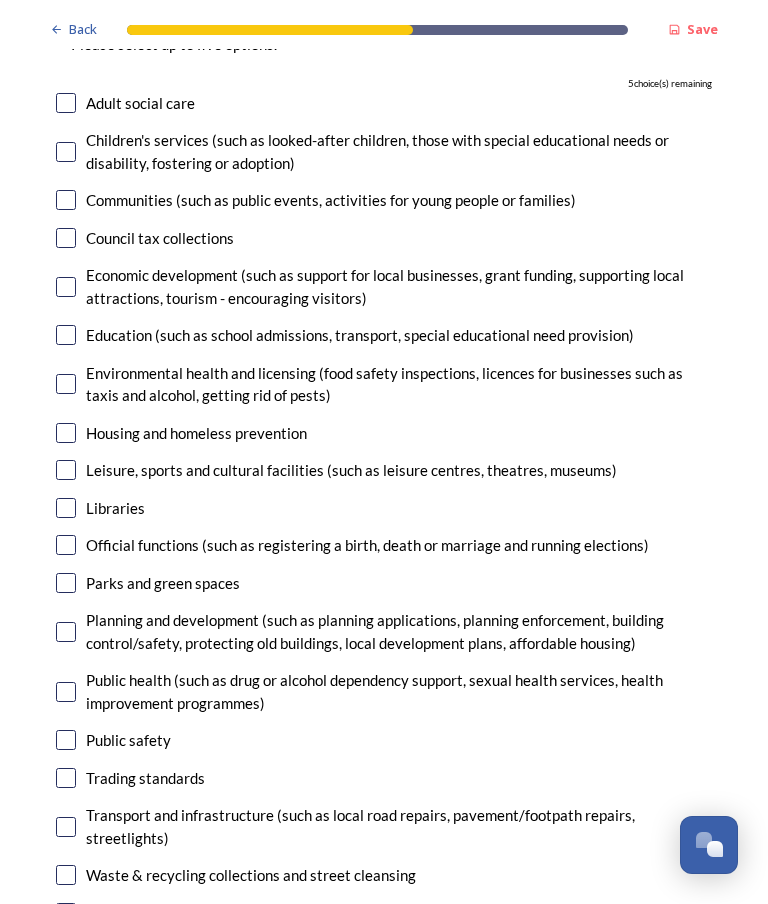 click at bounding box center [66, 470] 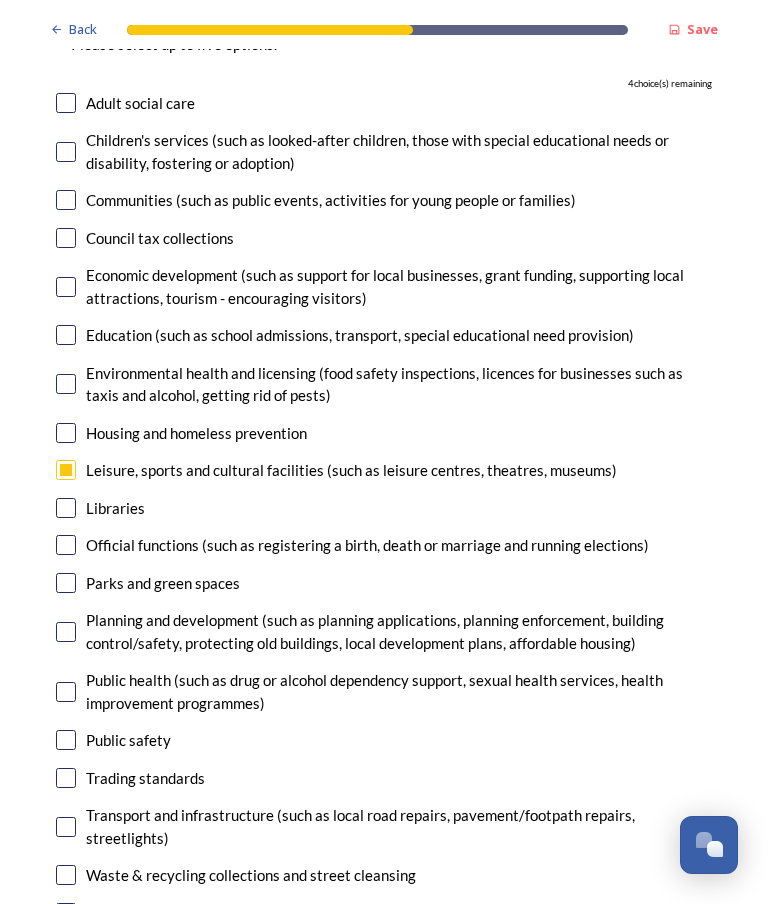 click on "Libraries" at bounding box center [384, 508] 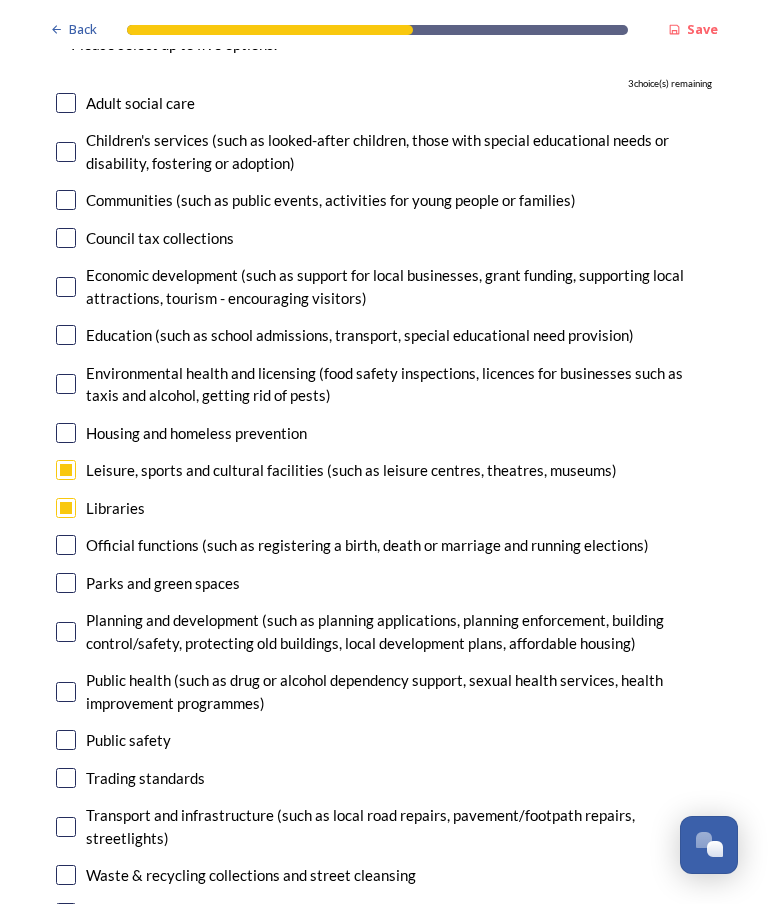 checkbox on "true" 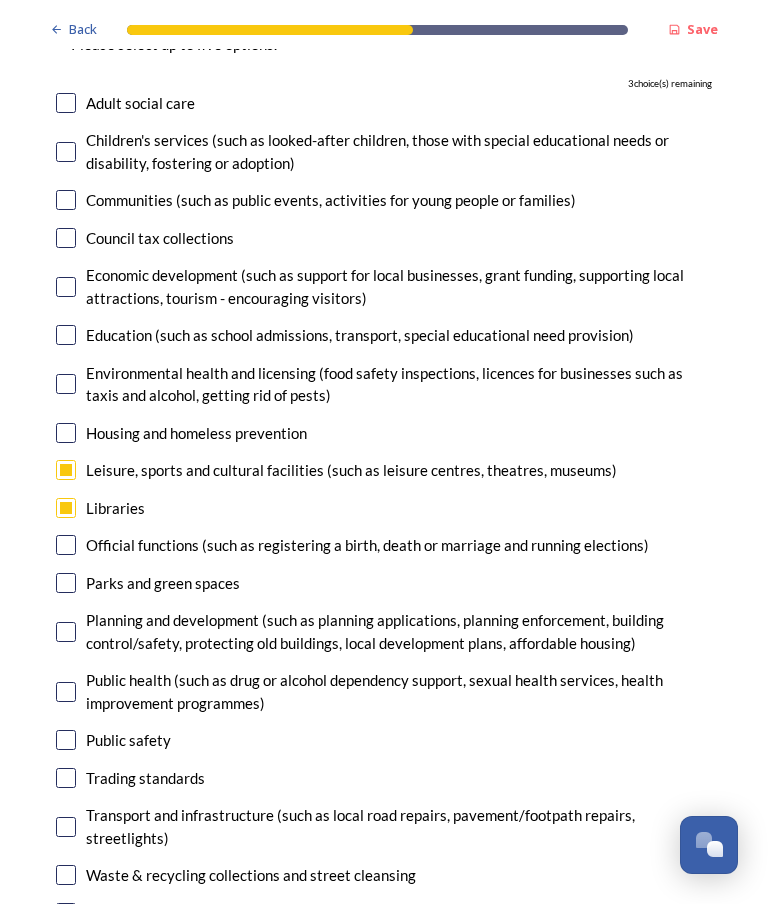 click at bounding box center [66, 583] 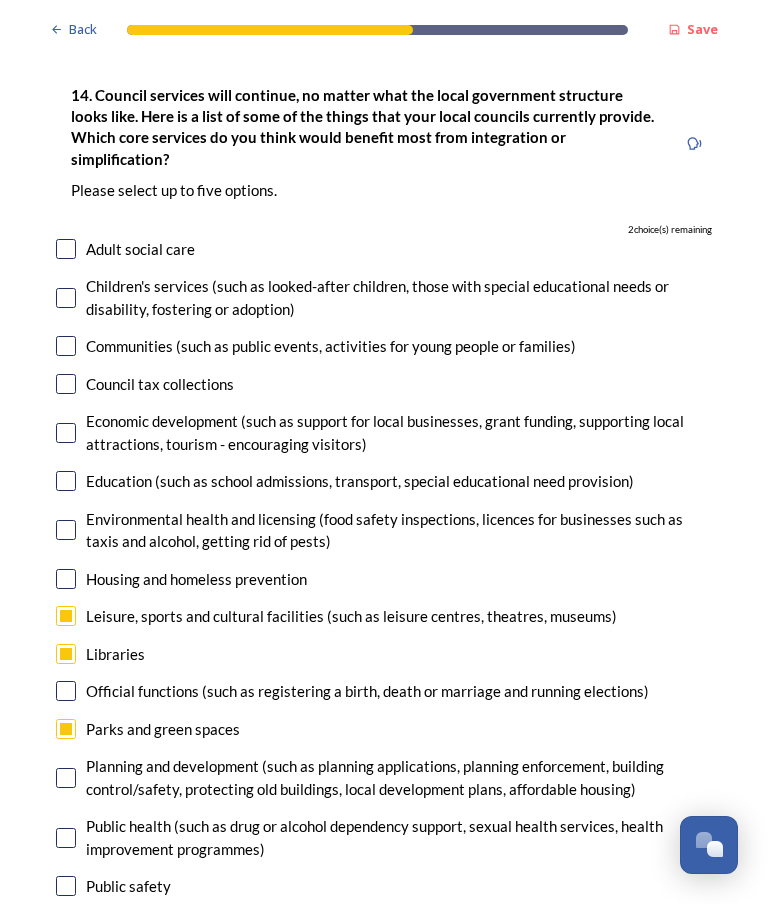 scroll, scrollTop: 5082, scrollLeft: 0, axis: vertical 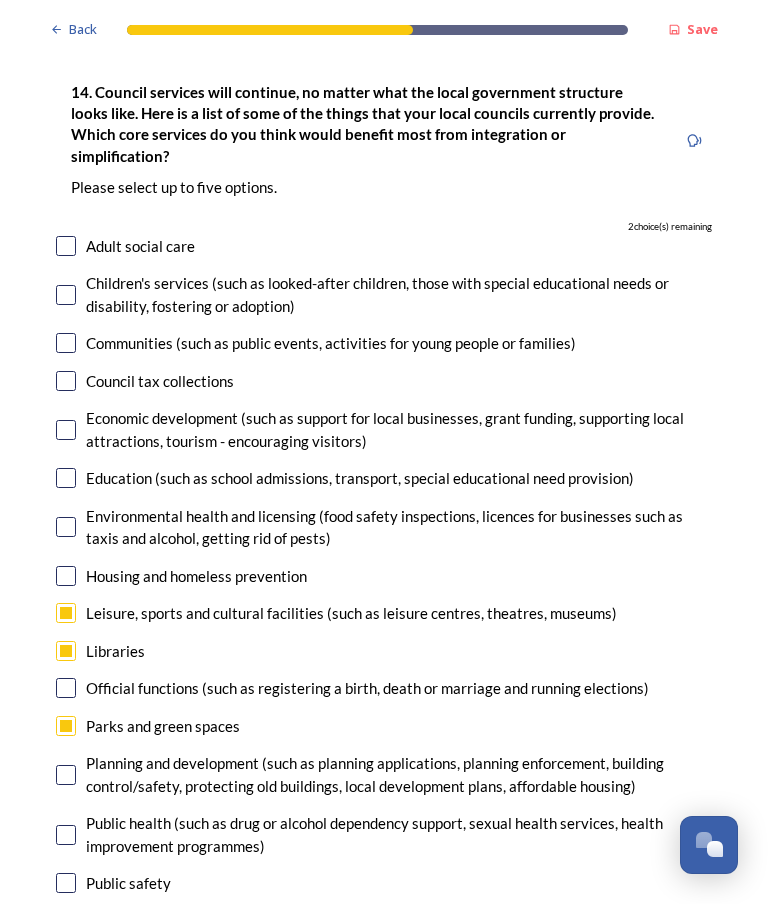 click at bounding box center (66, 726) 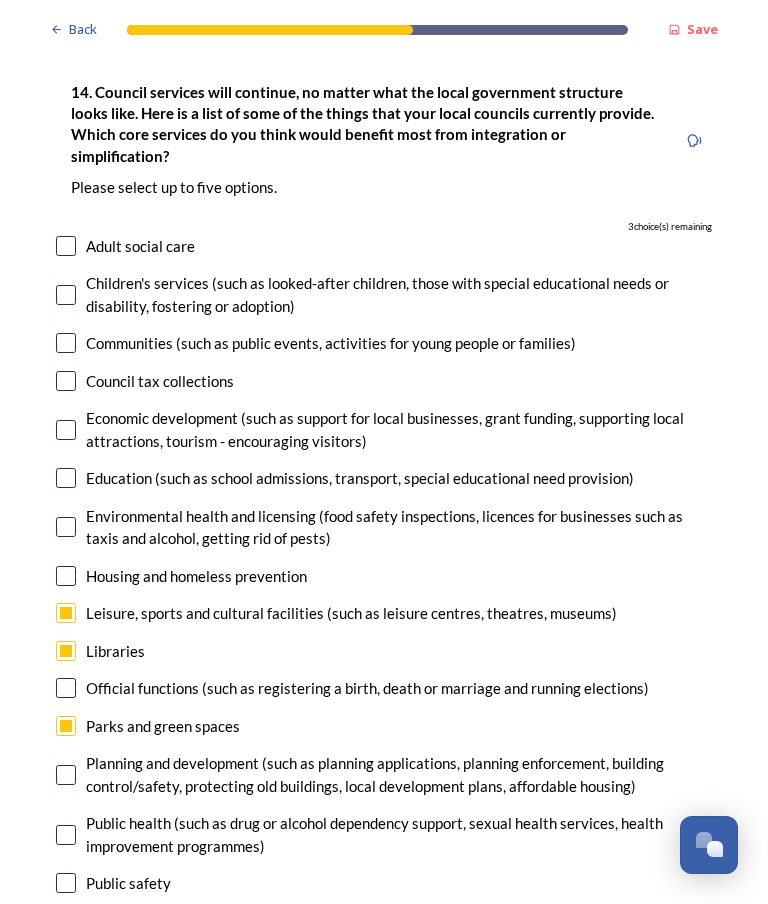 checkbox on "false" 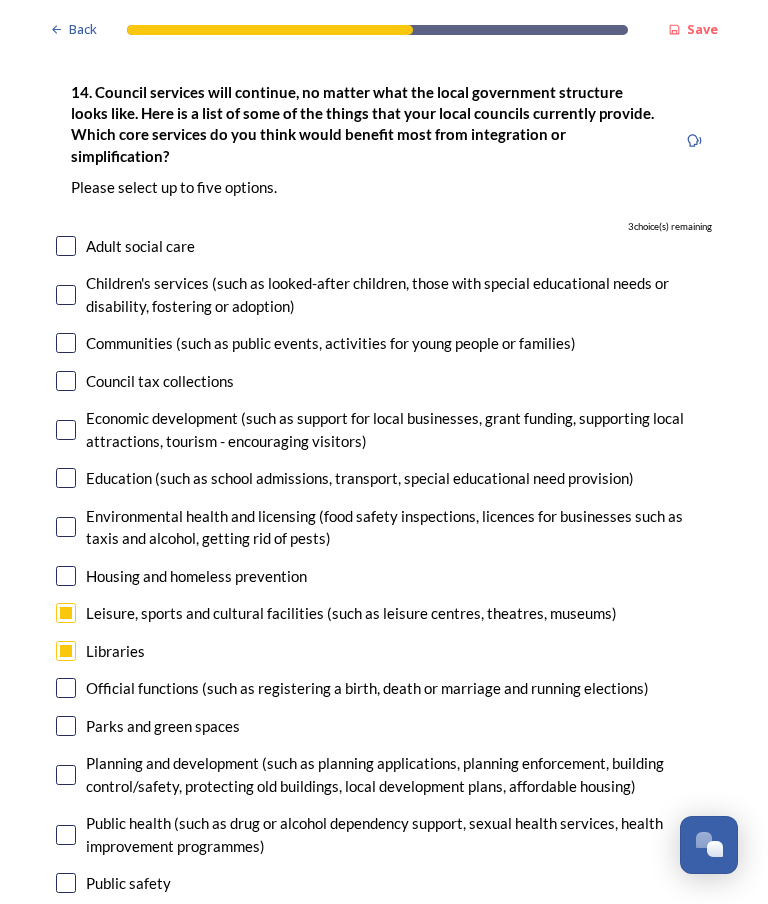 click on "Libraries" at bounding box center [384, 651] 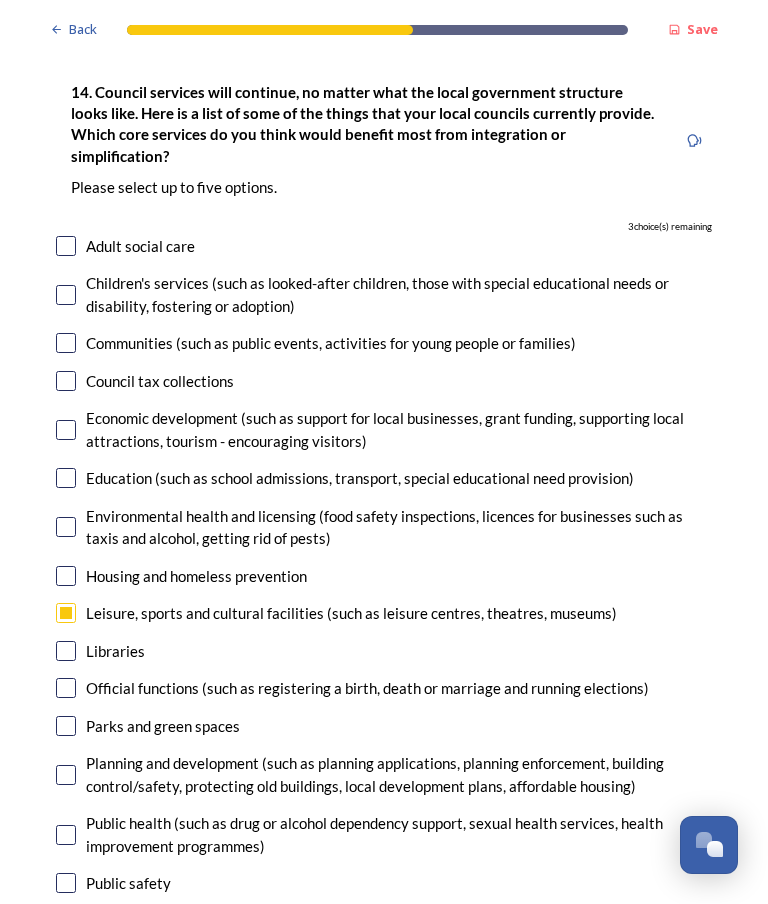 checkbox on "false" 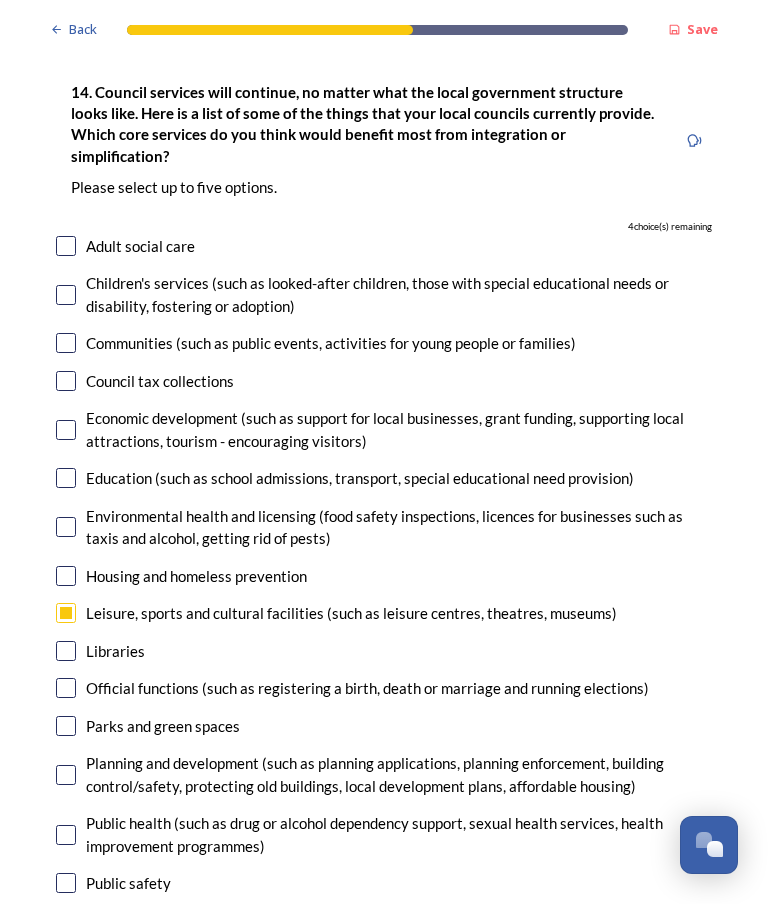 click at bounding box center (66, 613) 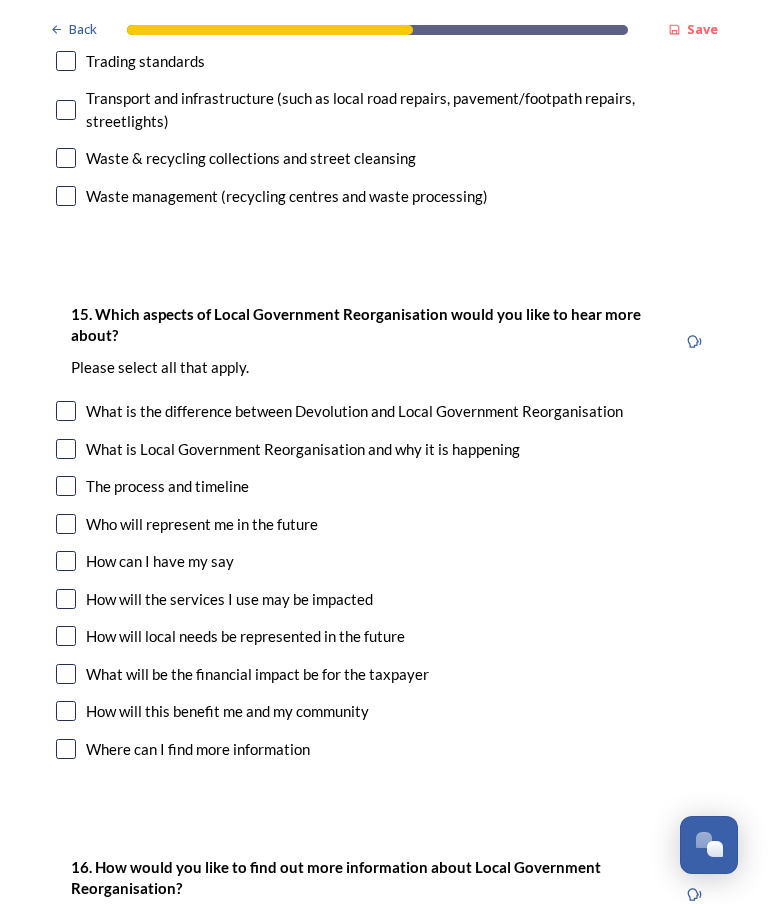 scroll, scrollTop: 5945, scrollLeft: 0, axis: vertical 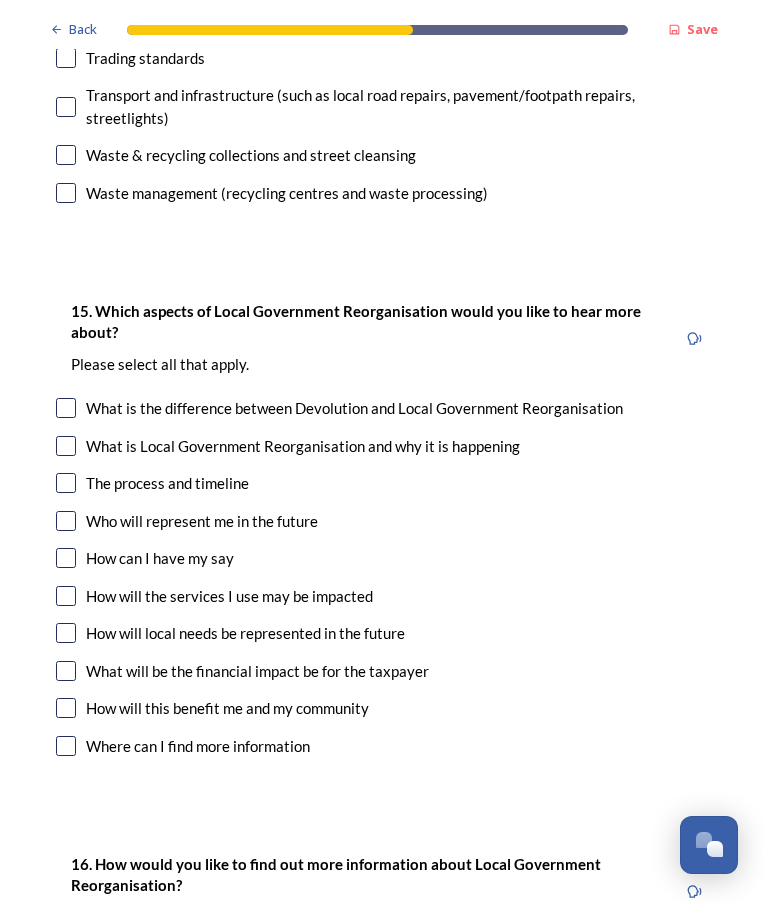 click at bounding box center (66, 446) 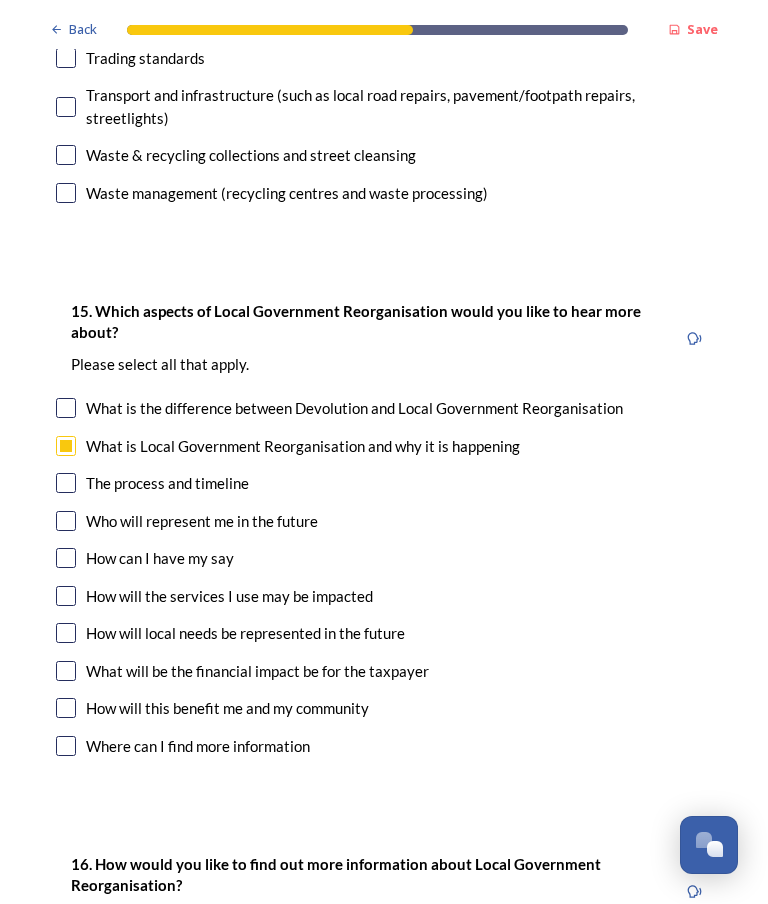 click at bounding box center (66, 633) 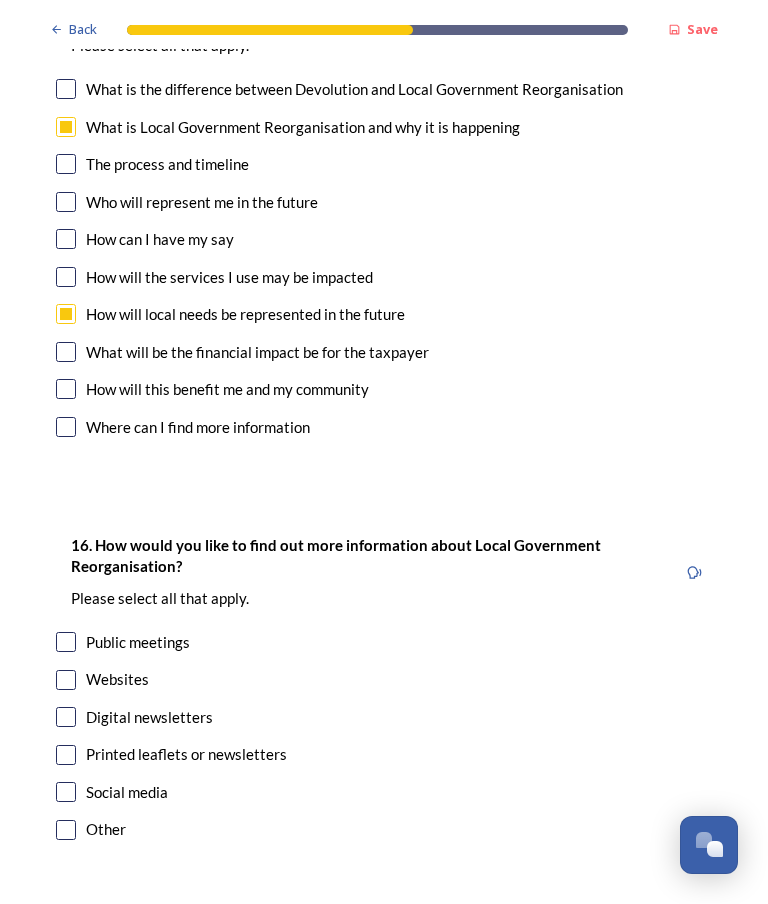 scroll, scrollTop: 6263, scrollLeft: 0, axis: vertical 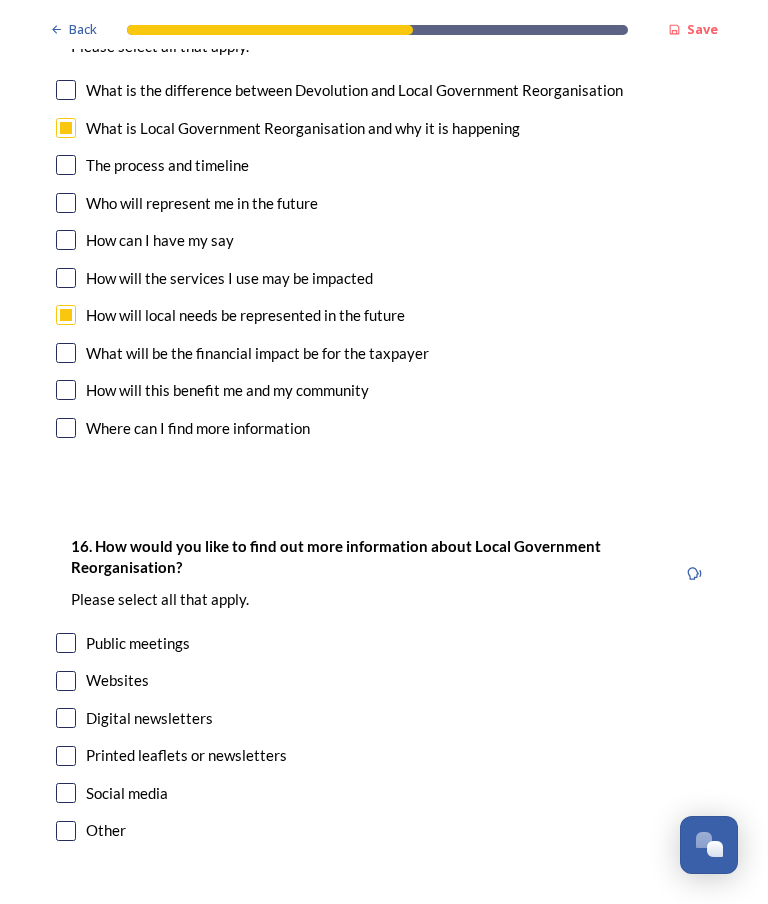 click at bounding box center (66, 756) 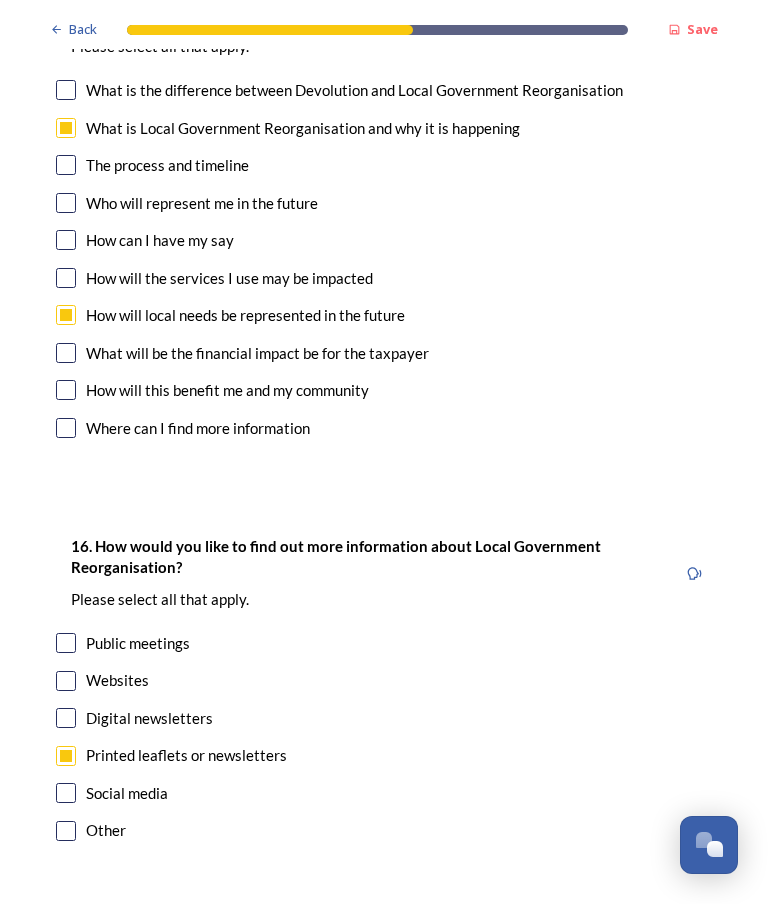 click at bounding box center [66, 793] 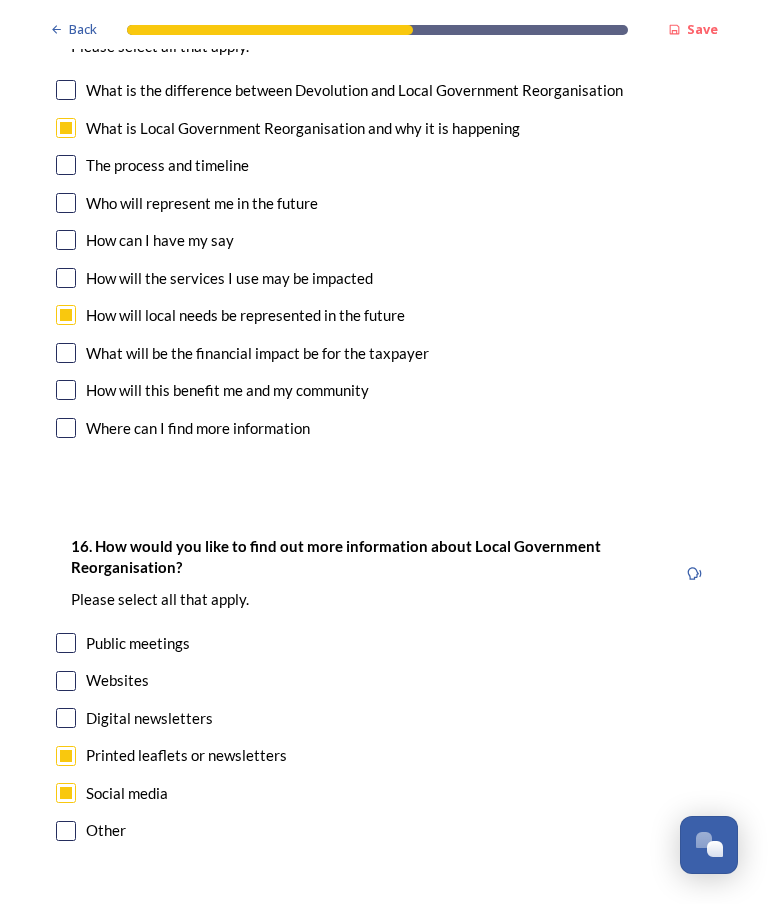 click at bounding box center [66, 718] 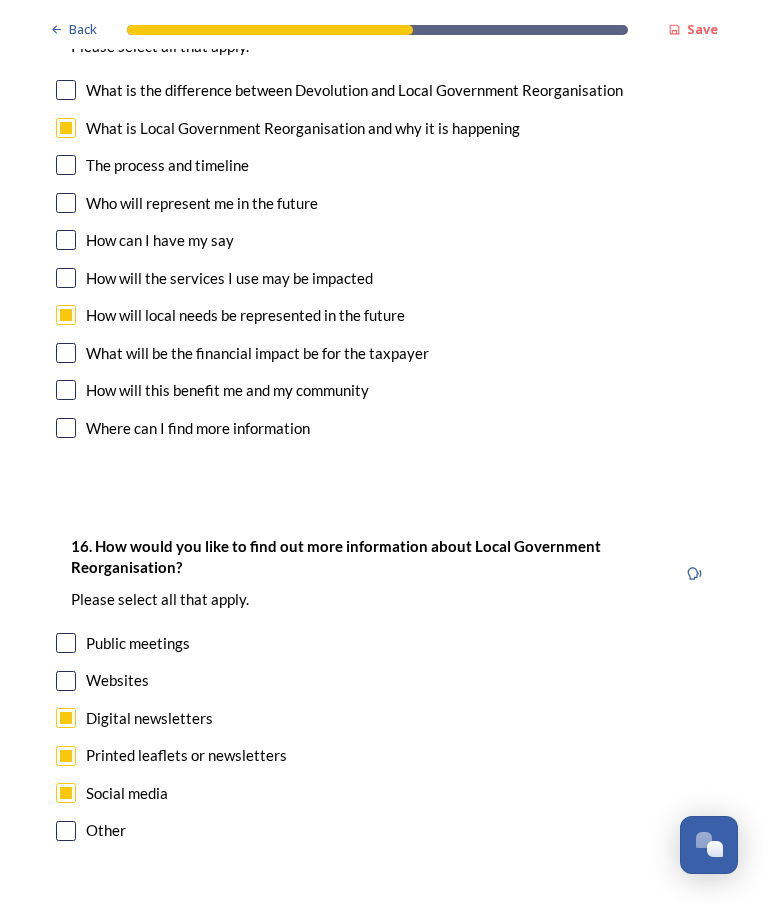 click at bounding box center [66, 831] 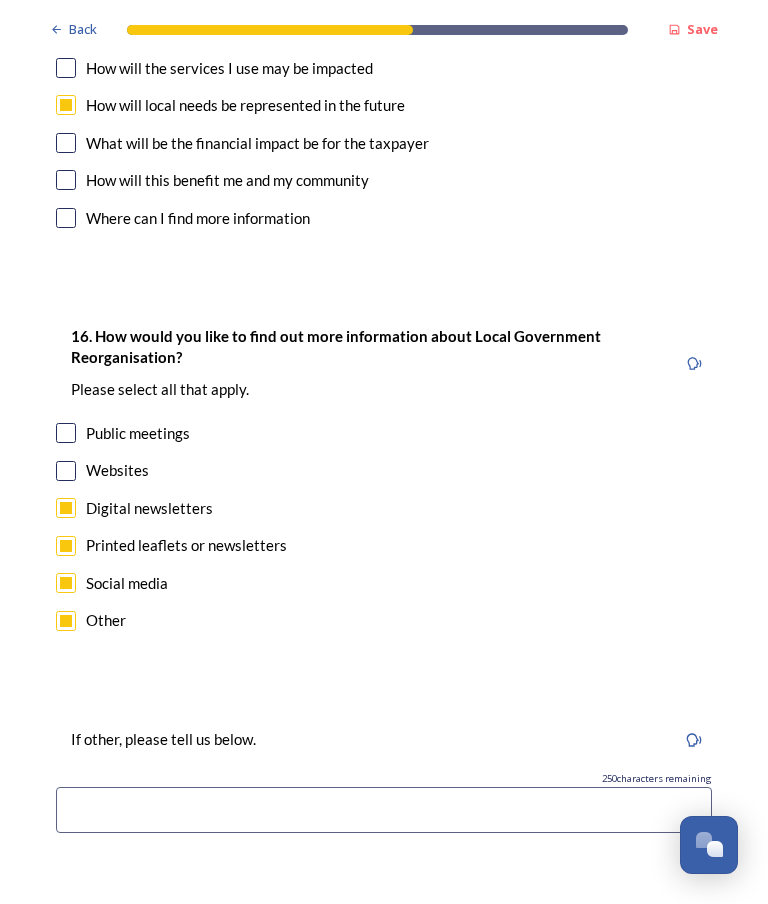scroll, scrollTop: 6472, scrollLeft: 0, axis: vertical 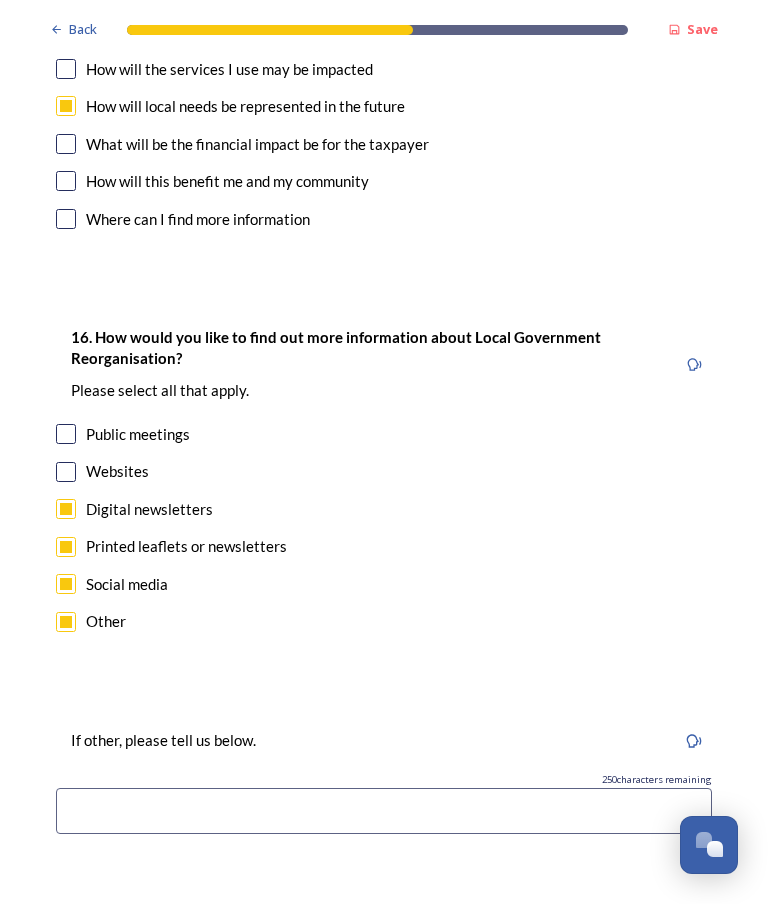click at bounding box center [384, 811] 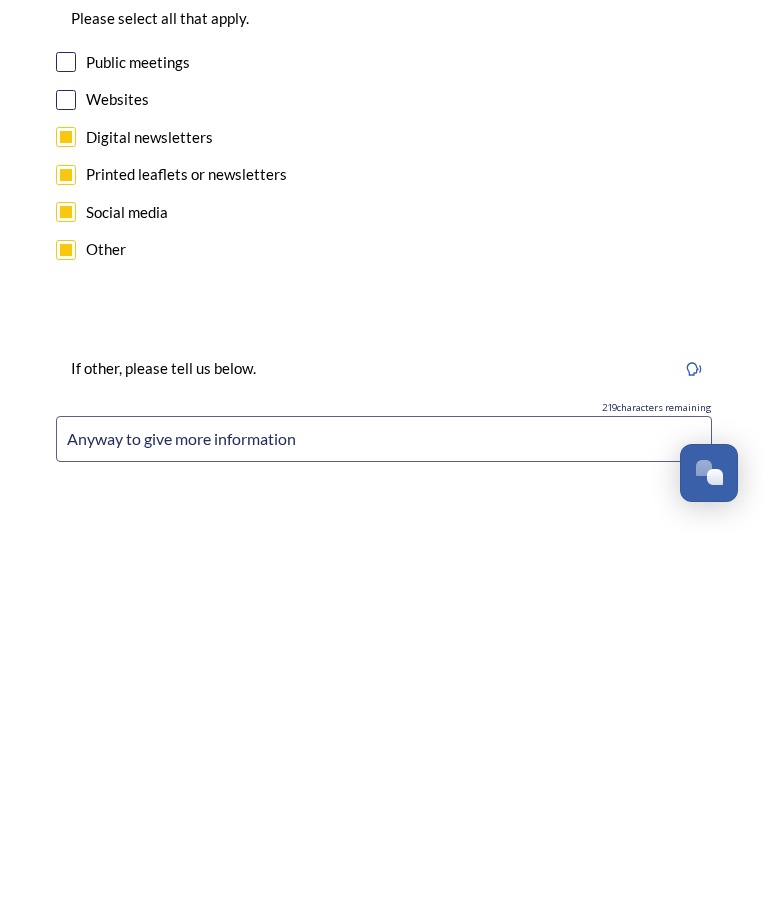type on "Anyway to give more information." 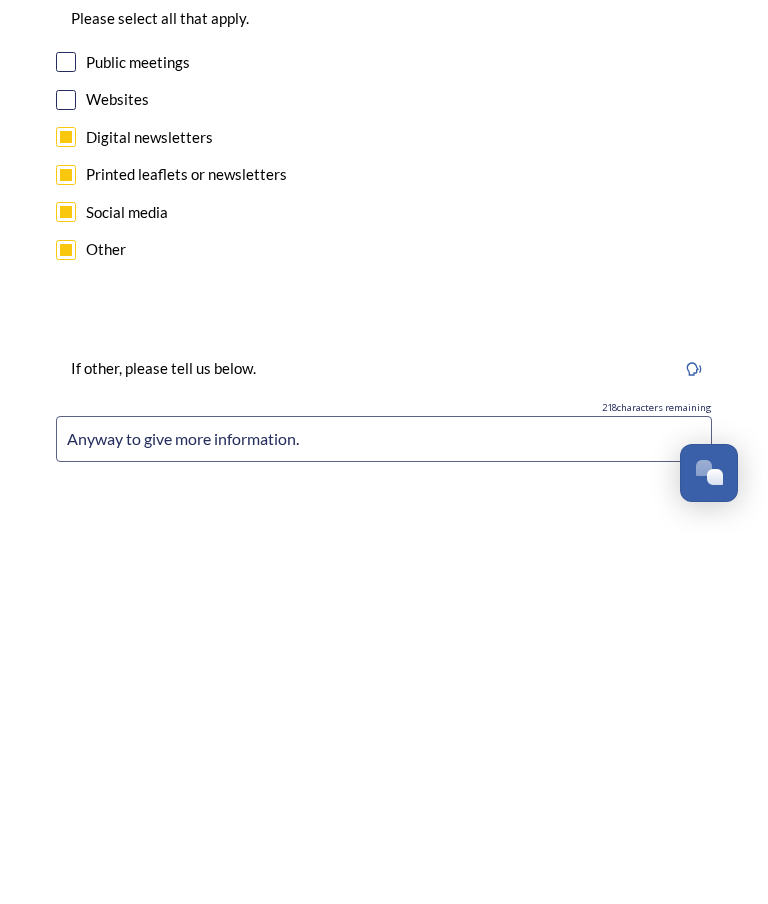 click on "Continue" at bounding box center [370, 941] 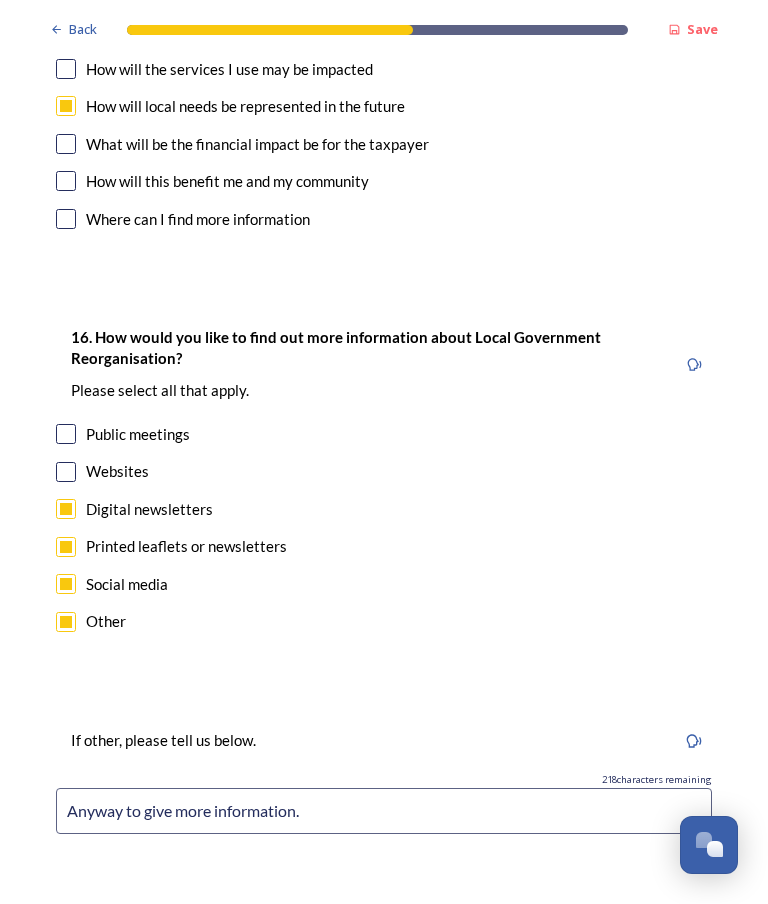 scroll, scrollTop: 0, scrollLeft: 0, axis: both 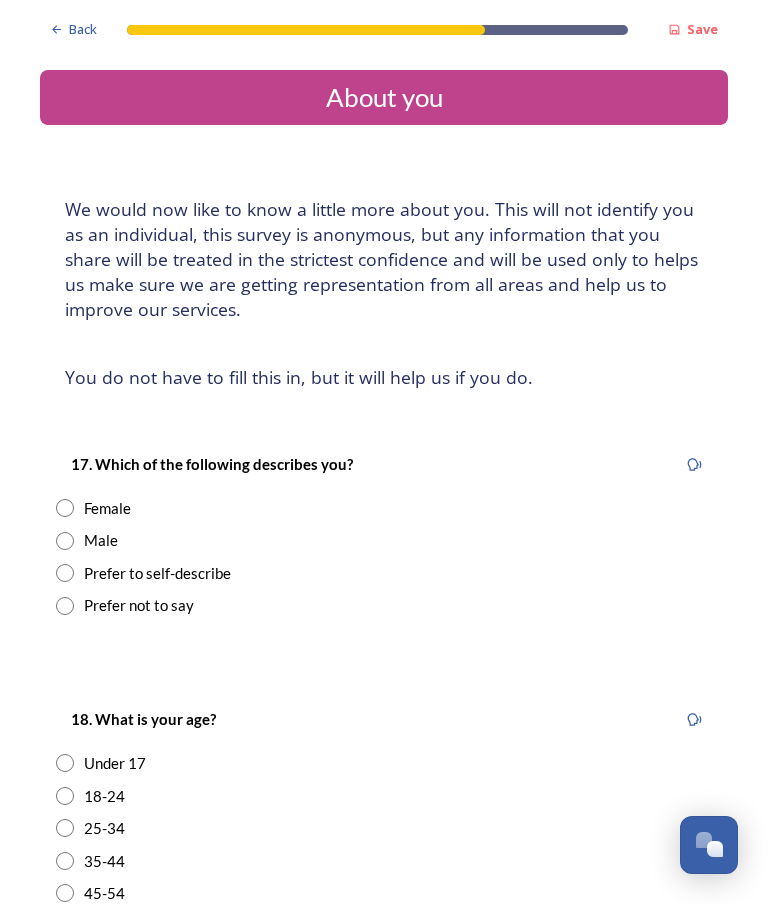click on "Male" at bounding box center (384, 540) 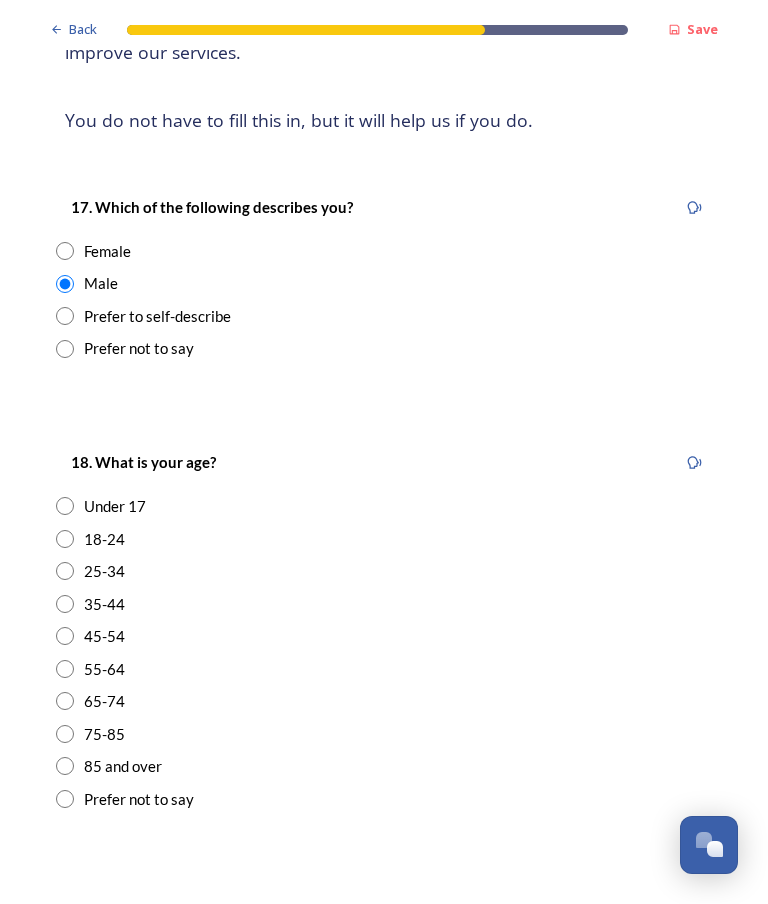 scroll, scrollTop: 257, scrollLeft: 0, axis: vertical 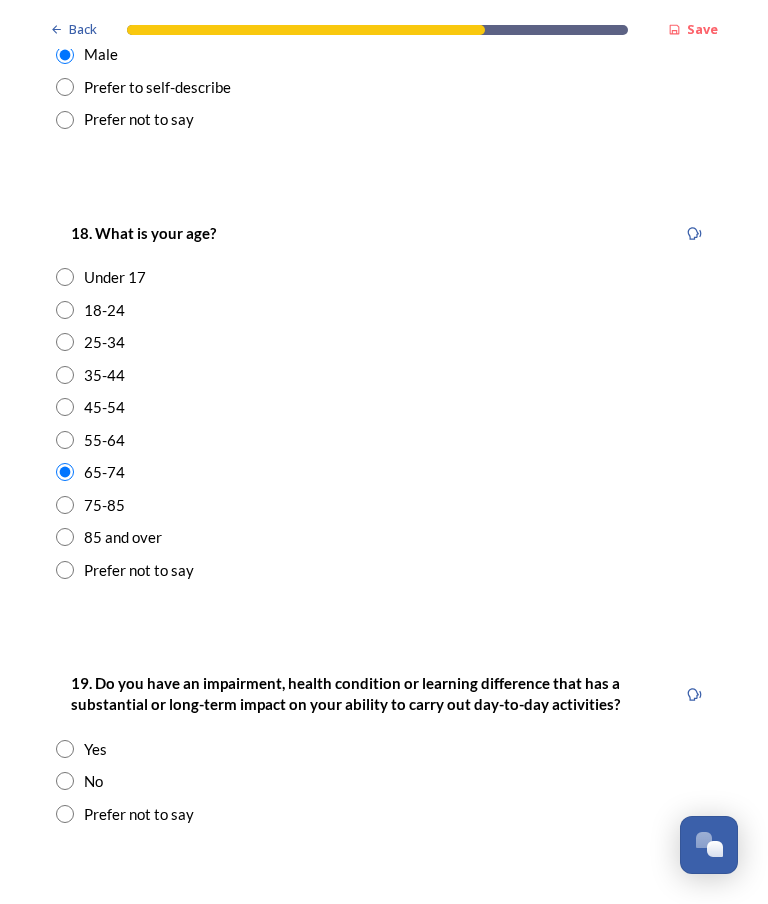 click on "No" at bounding box center (384, 781) 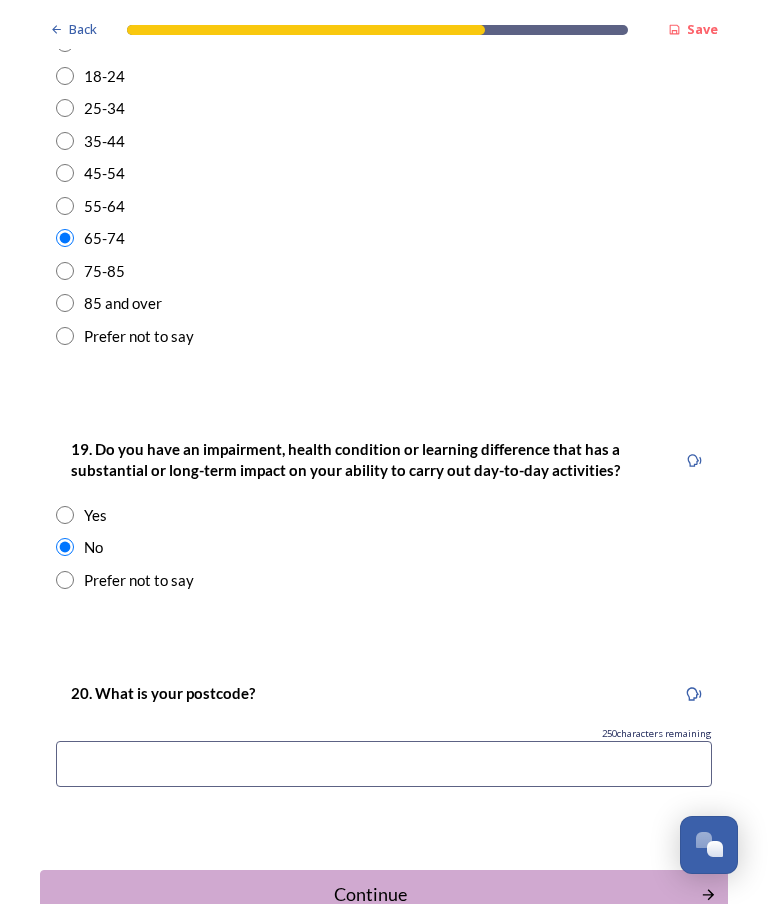 scroll, scrollTop: 722, scrollLeft: 0, axis: vertical 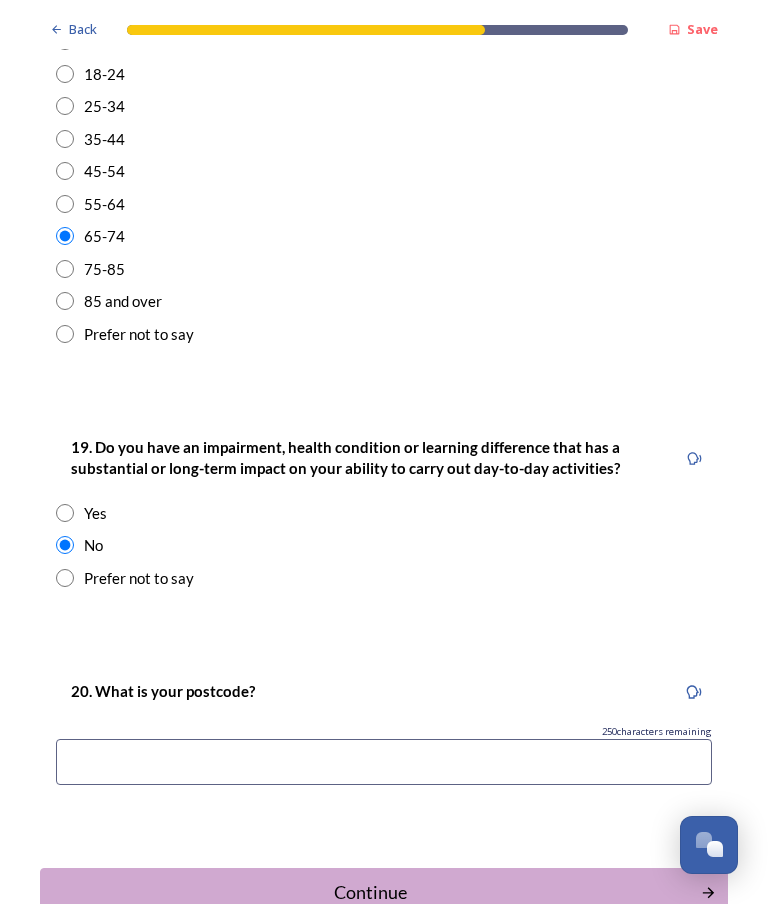 click at bounding box center [384, 762] 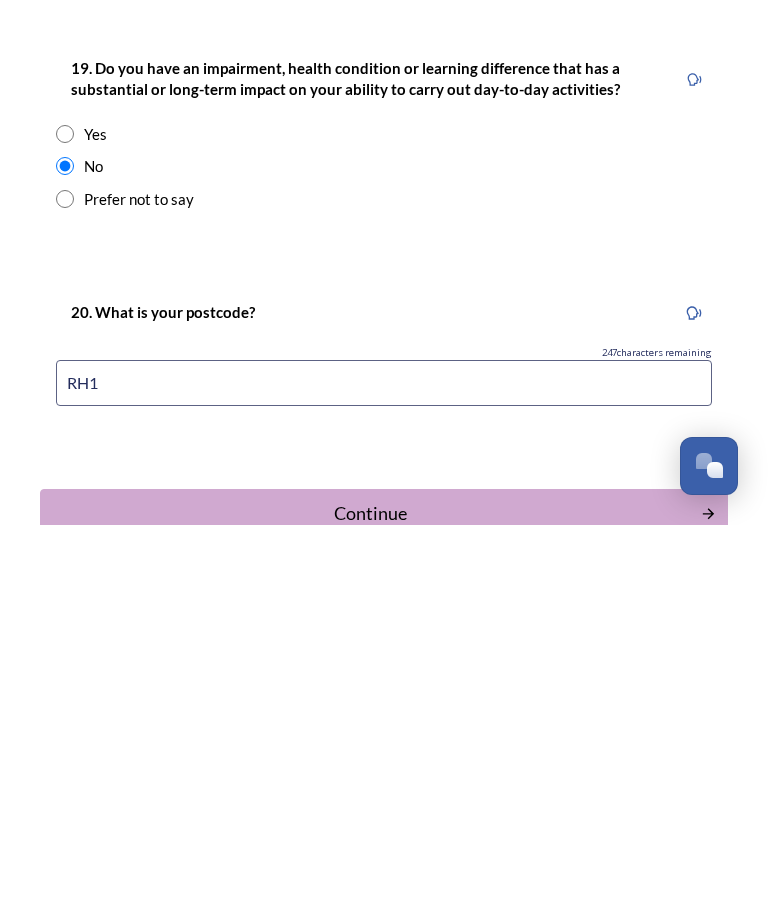 type on "RH12" 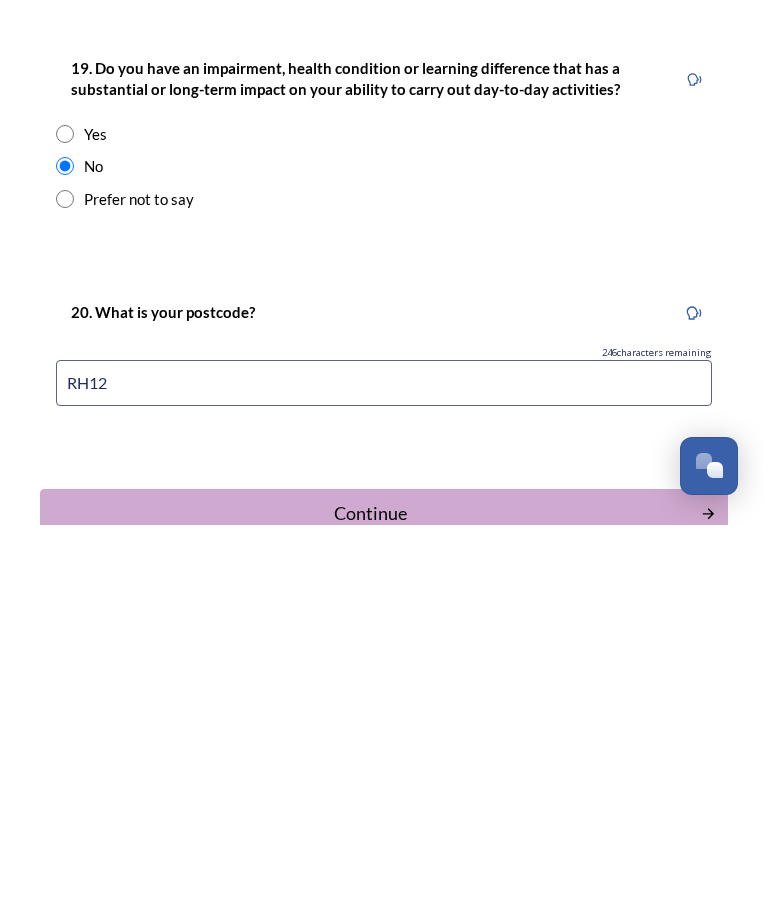 click on "Continue" at bounding box center [370, 892] 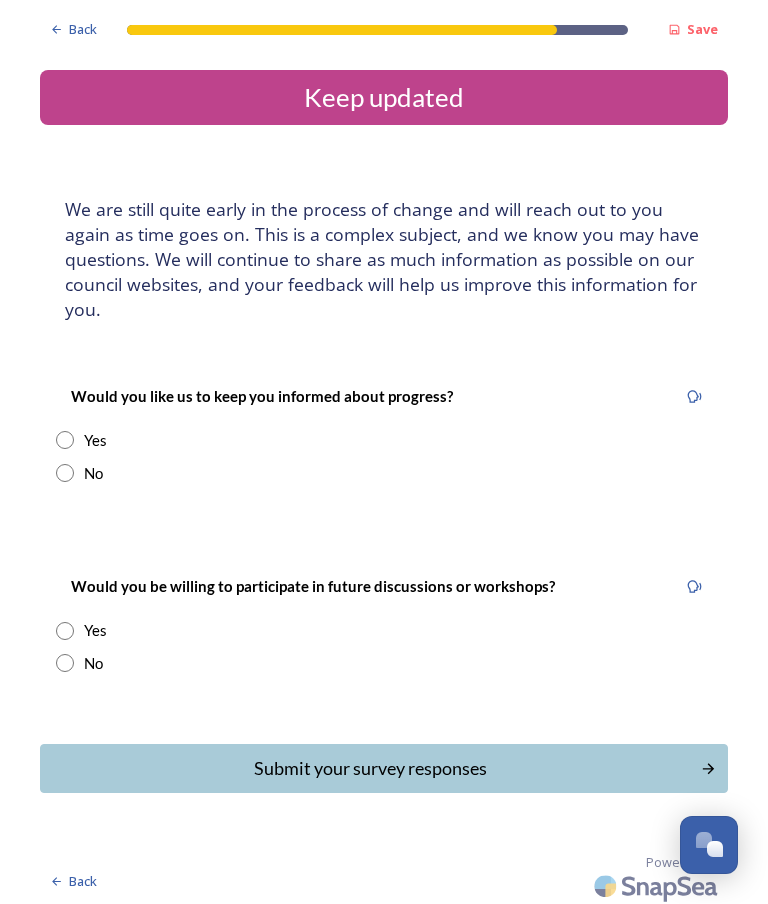 click at bounding box center (65, 663) 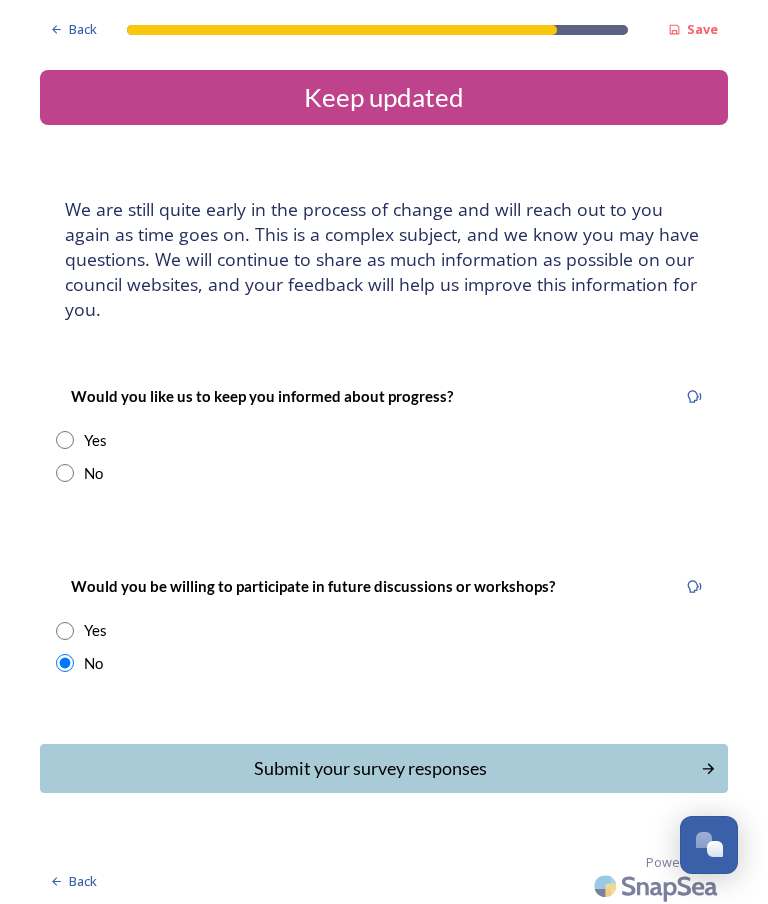 click at bounding box center [65, 473] 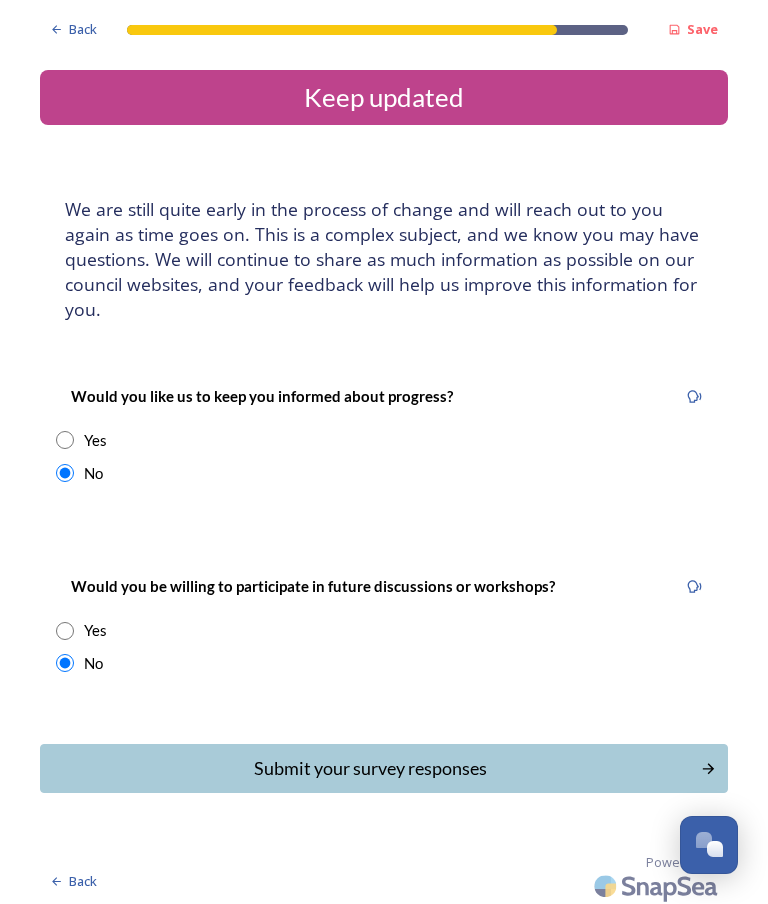 click on "Submit your survey responses" at bounding box center (370, 768) 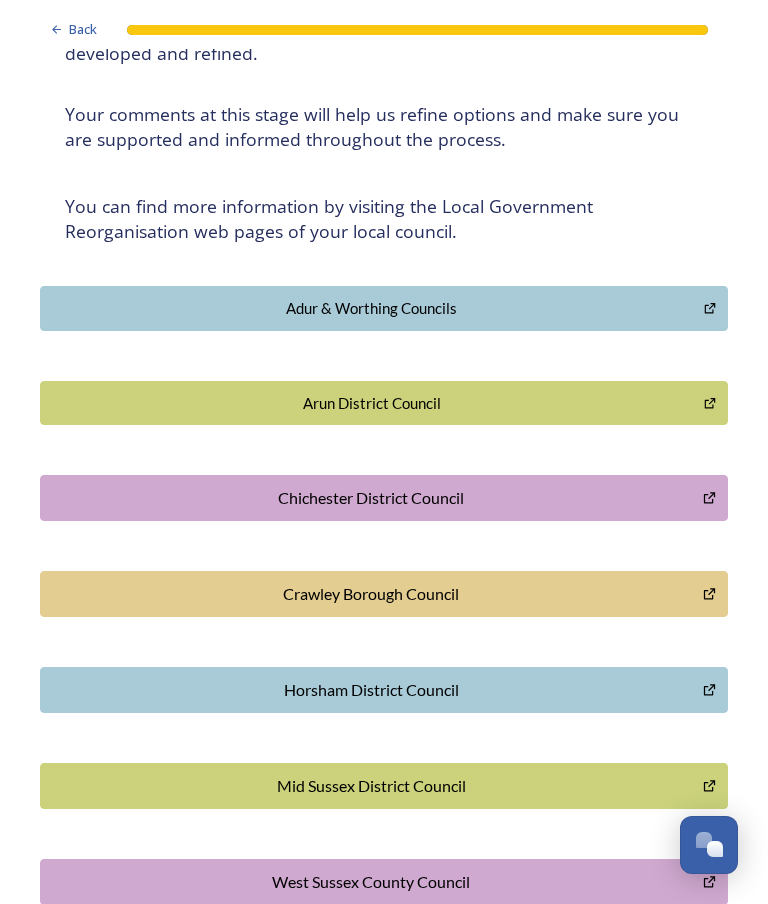 scroll, scrollTop: 267, scrollLeft: 0, axis: vertical 